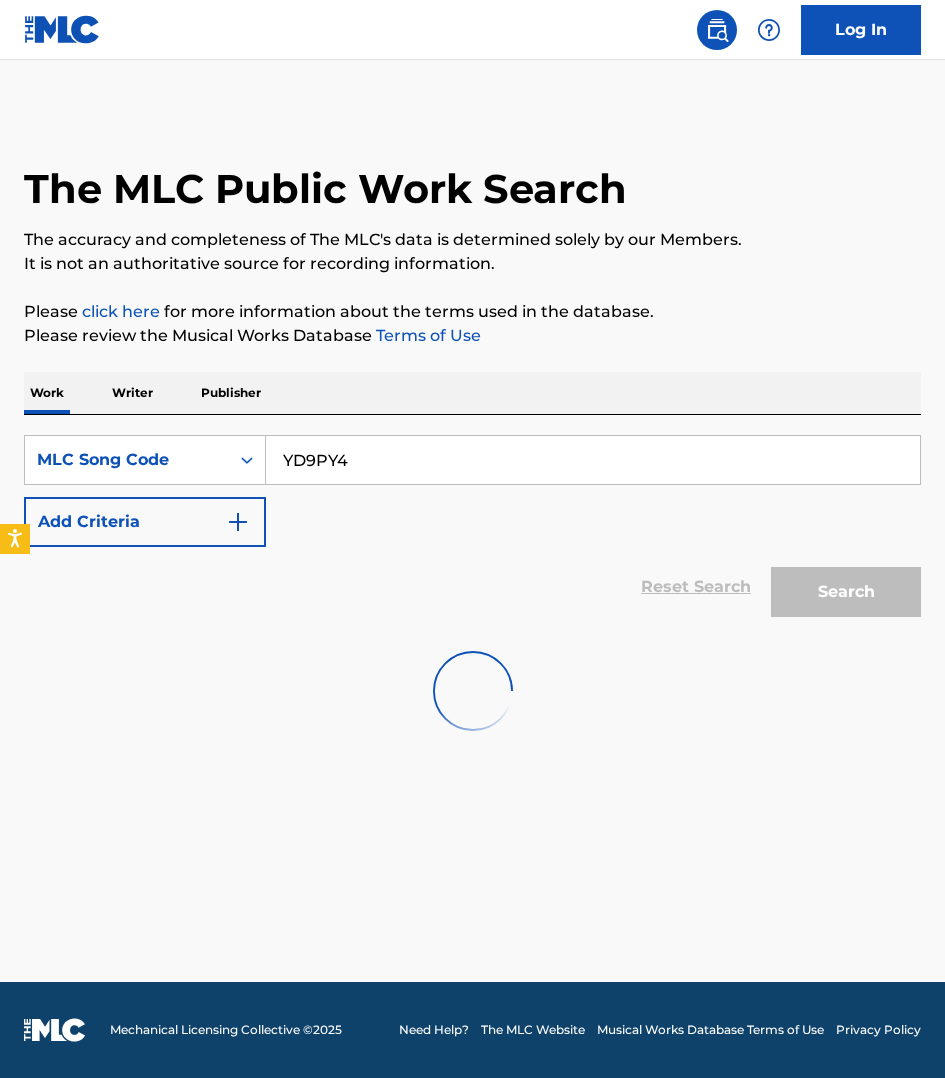 scroll, scrollTop: 0, scrollLeft: 0, axis: both 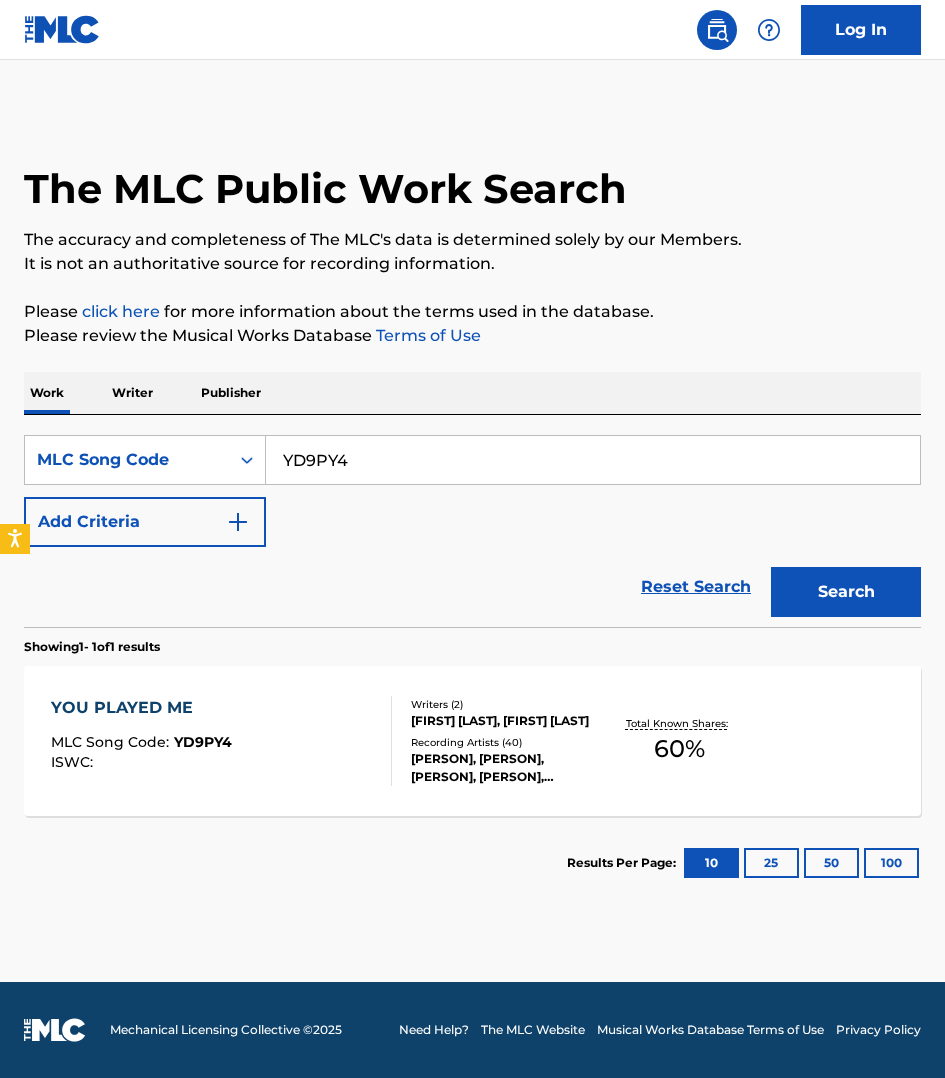 click on "YD9PY4" at bounding box center [593, 460] 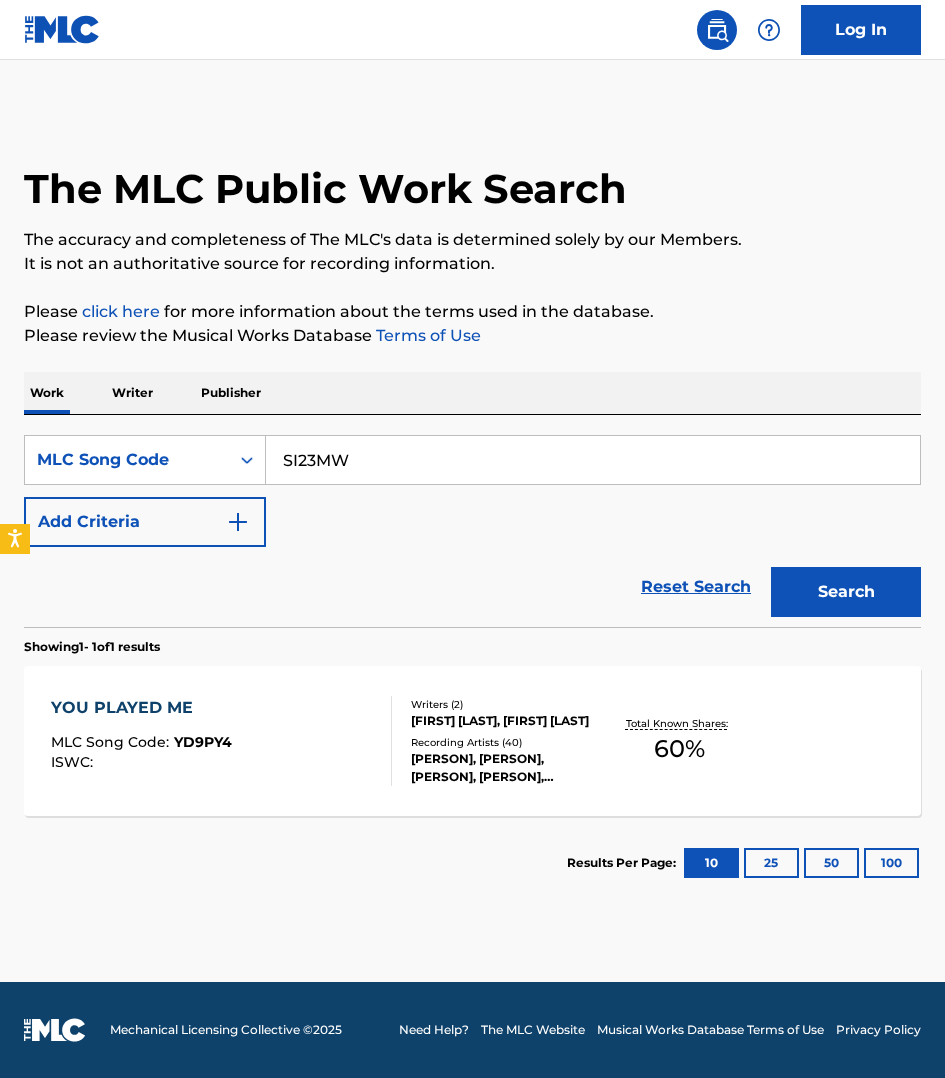 click on "Search" at bounding box center [846, 592] 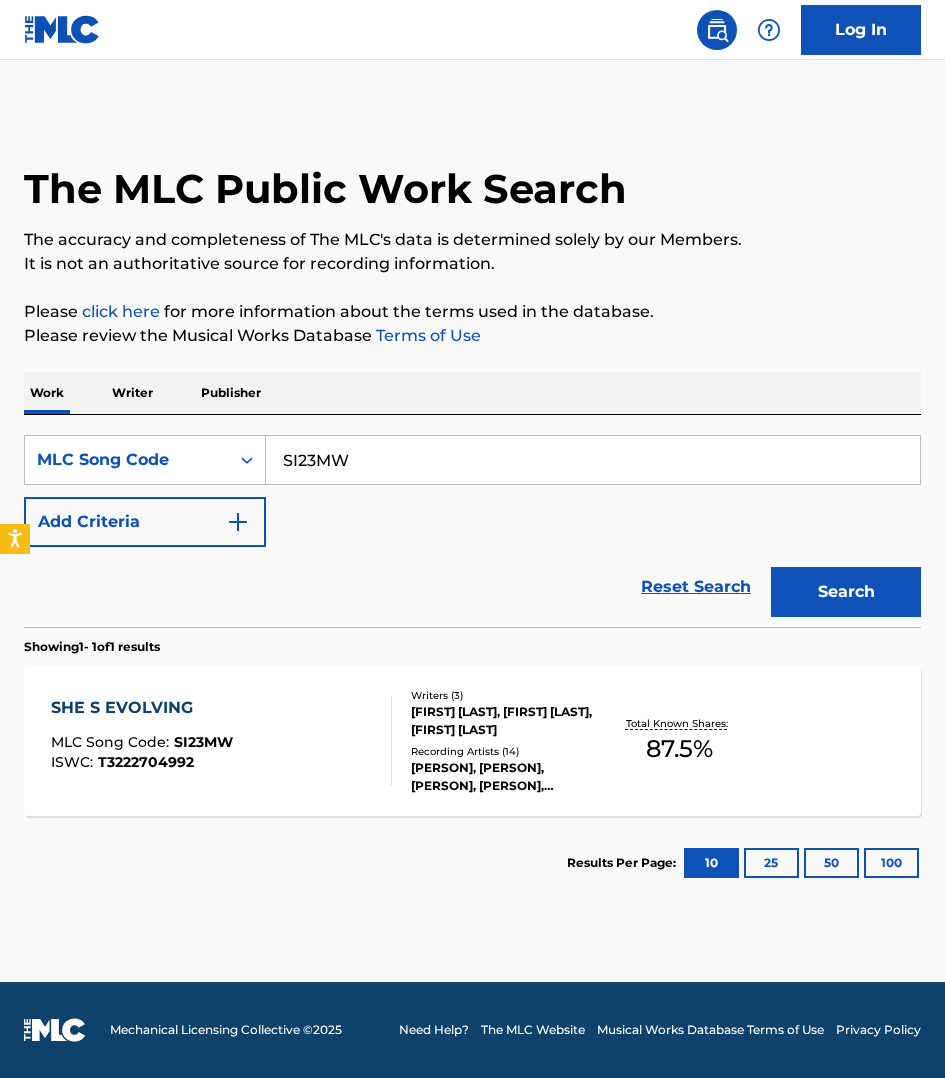 click on "SI23MW" at bounding box center [593, 460] 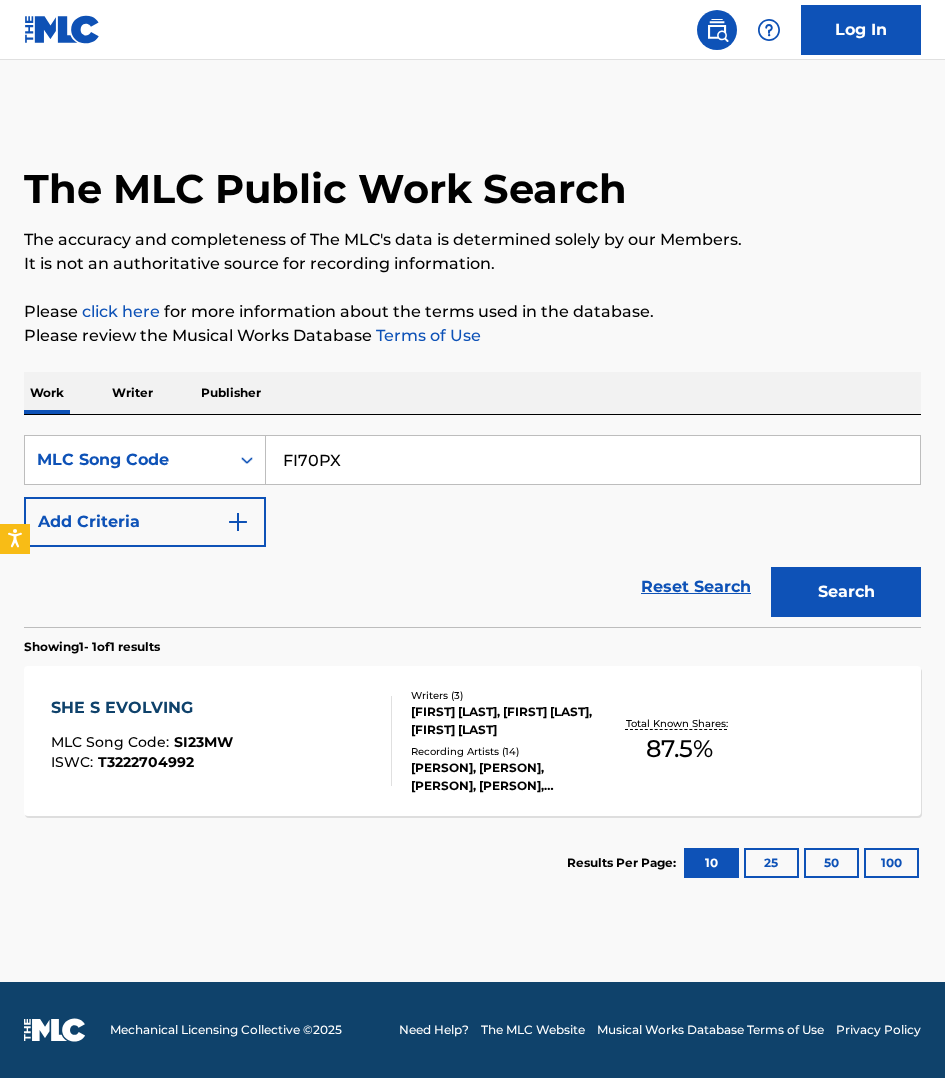 click on "Search" at bounding box center [846, 592] 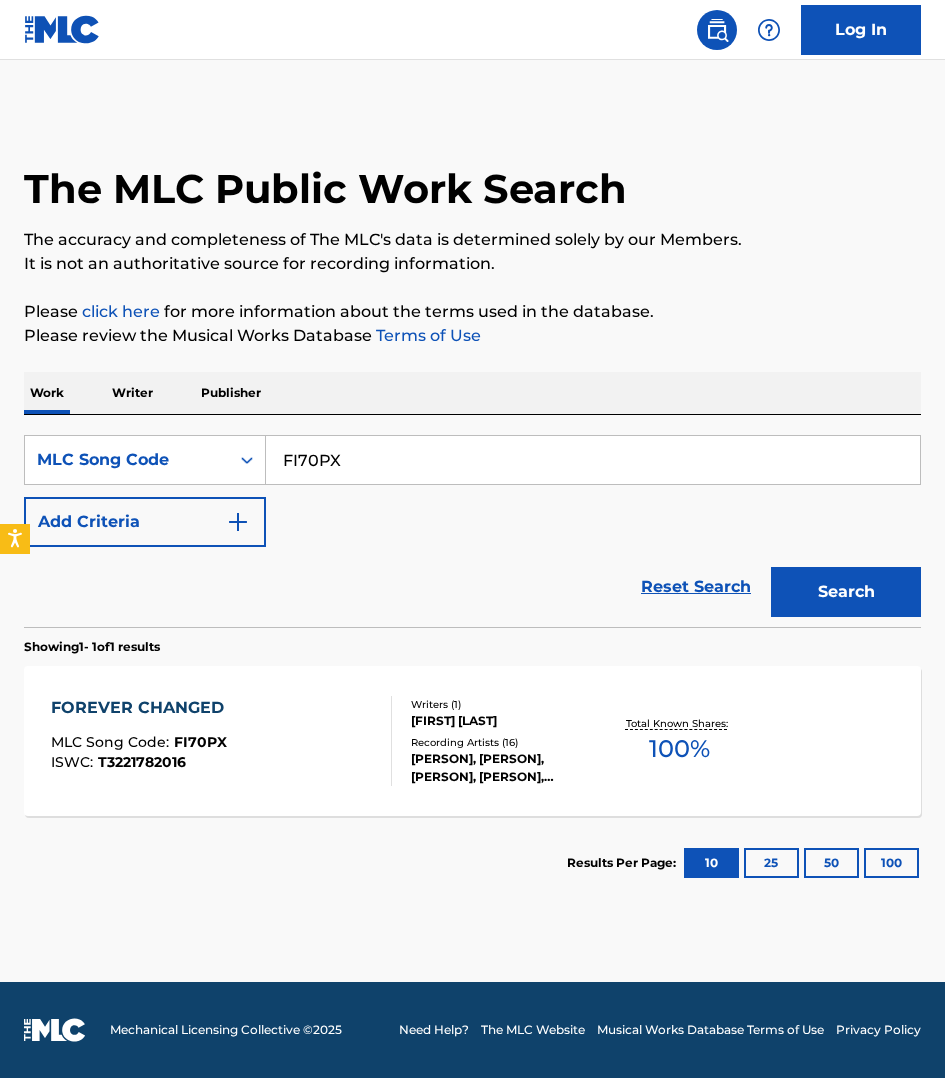 click on "FI70PX" at bounding box center [593, 460] 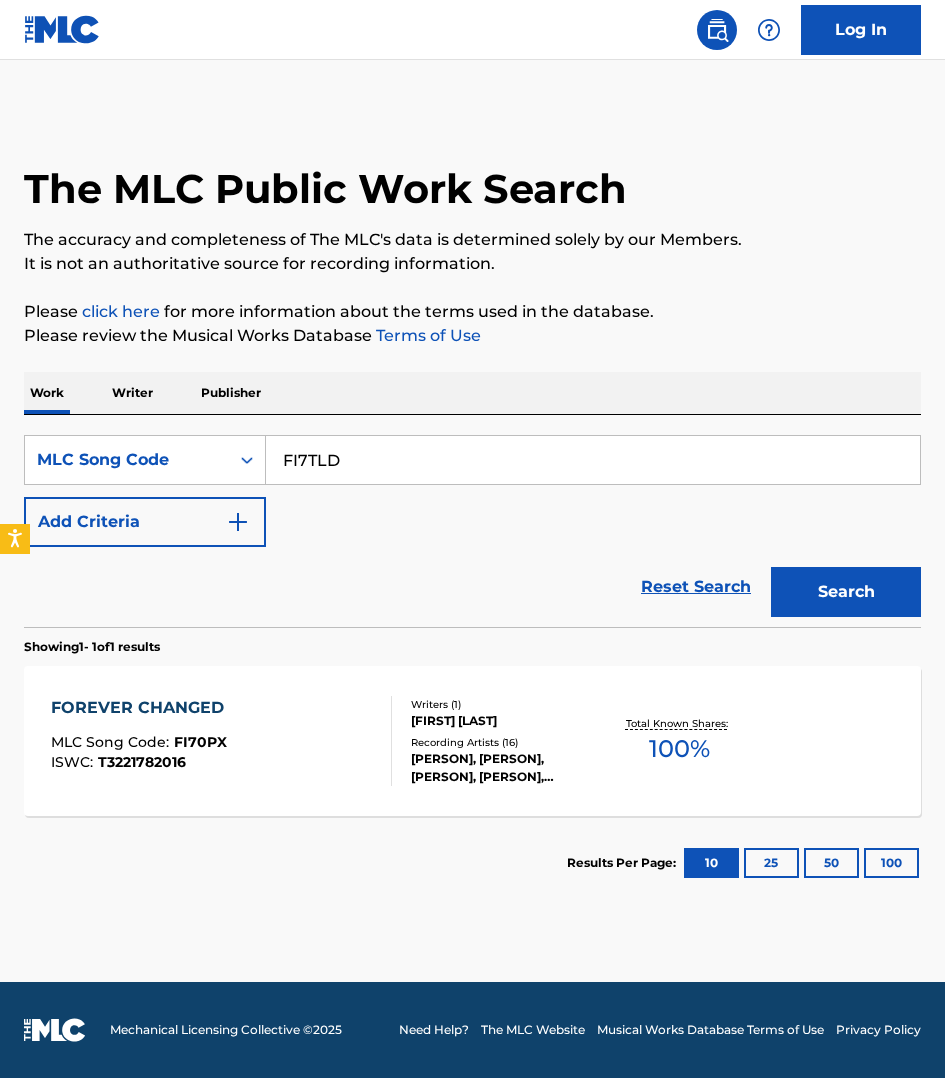 click on "Search" at bounding box center (846, 592) 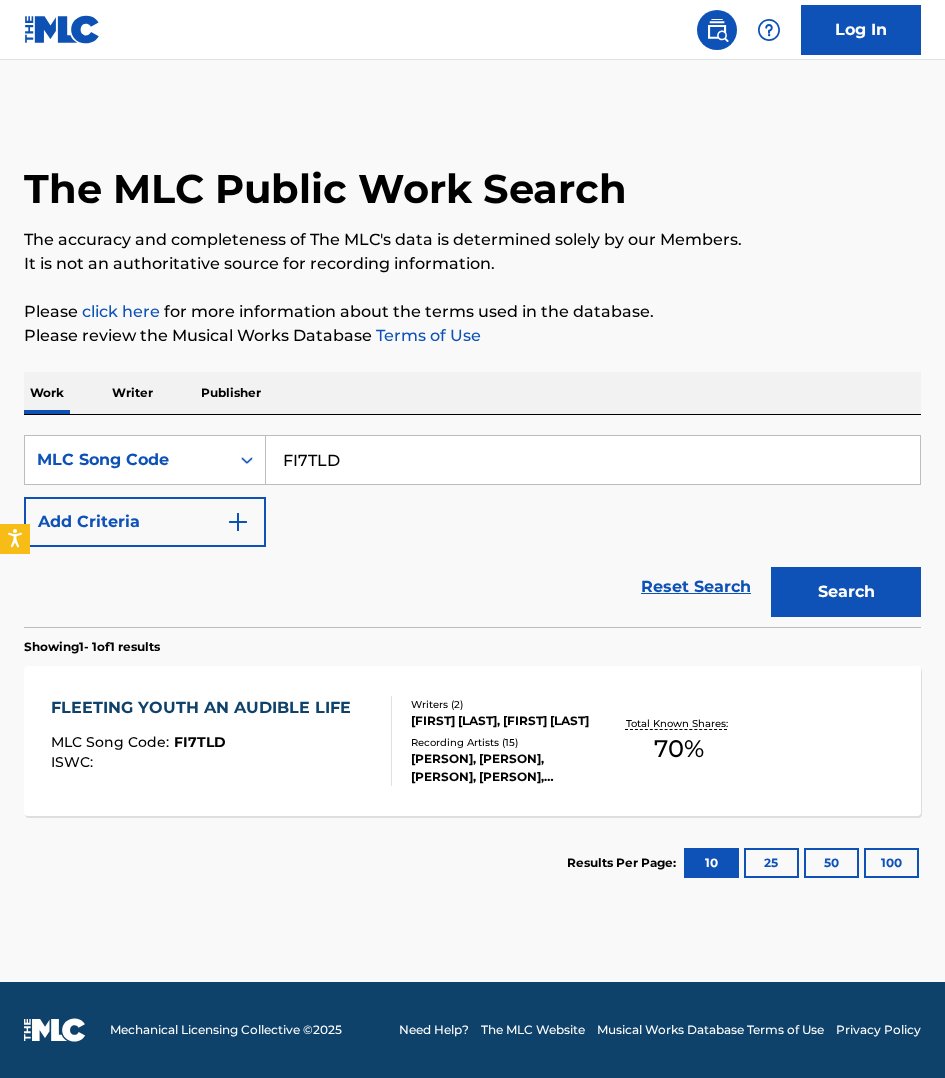 click on "FI7TLD" at bounding box center [593, 460] 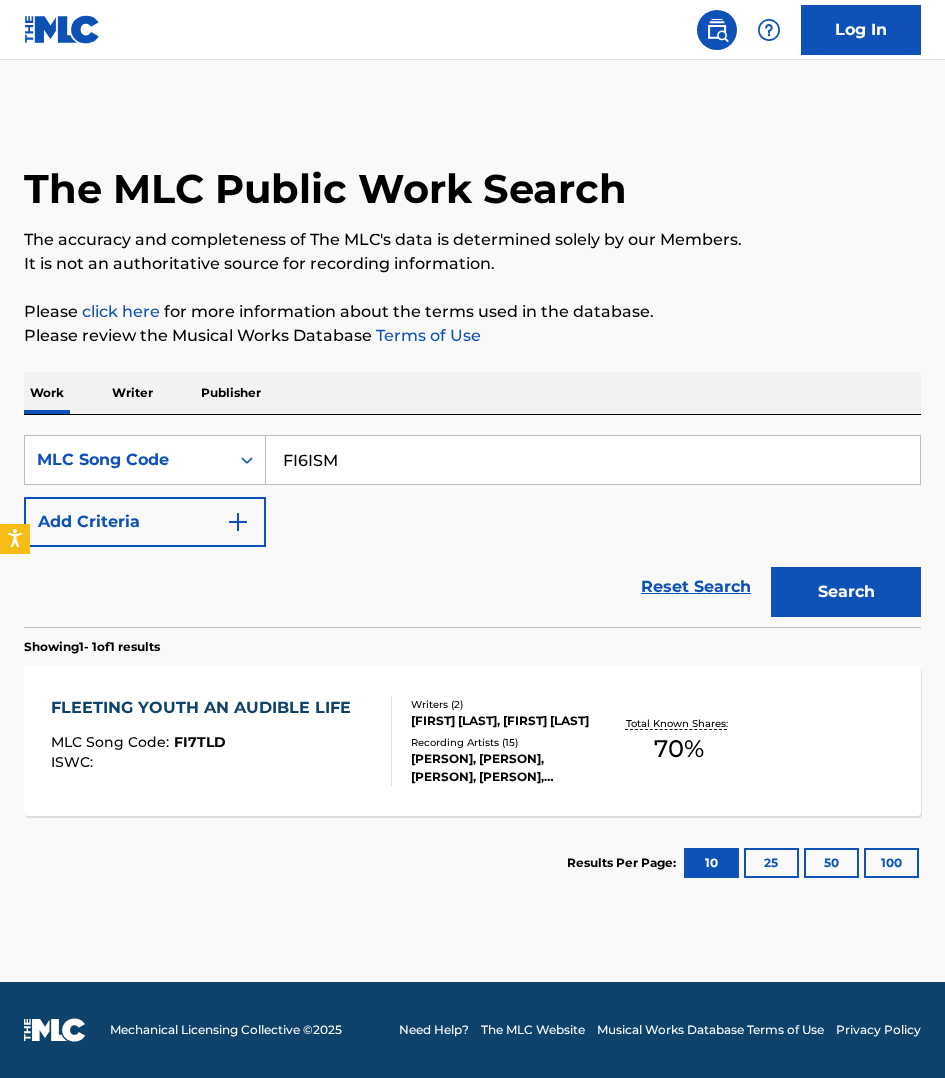 type on "FI6ISM" 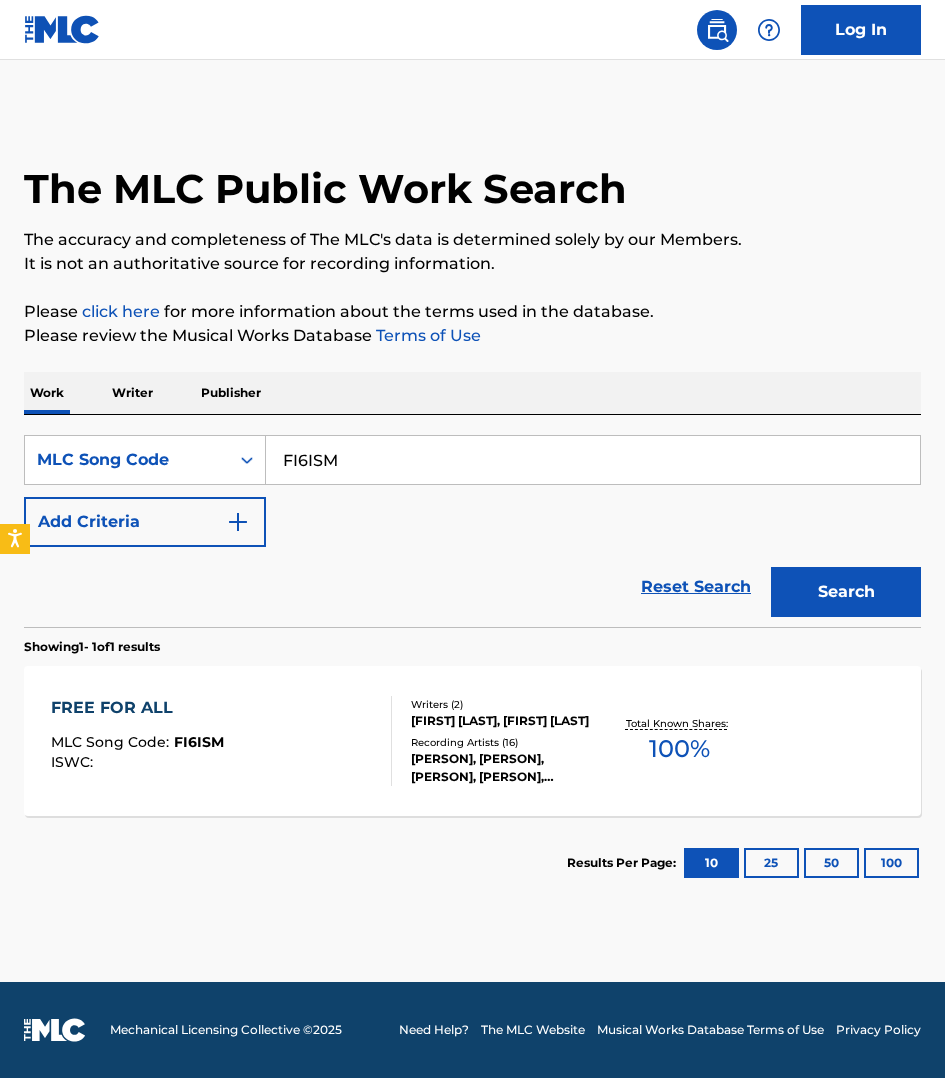 click on "FREE FOR ALL MLC Song Code : FI6ISM ISWC :" at bounding box center [221, 741] 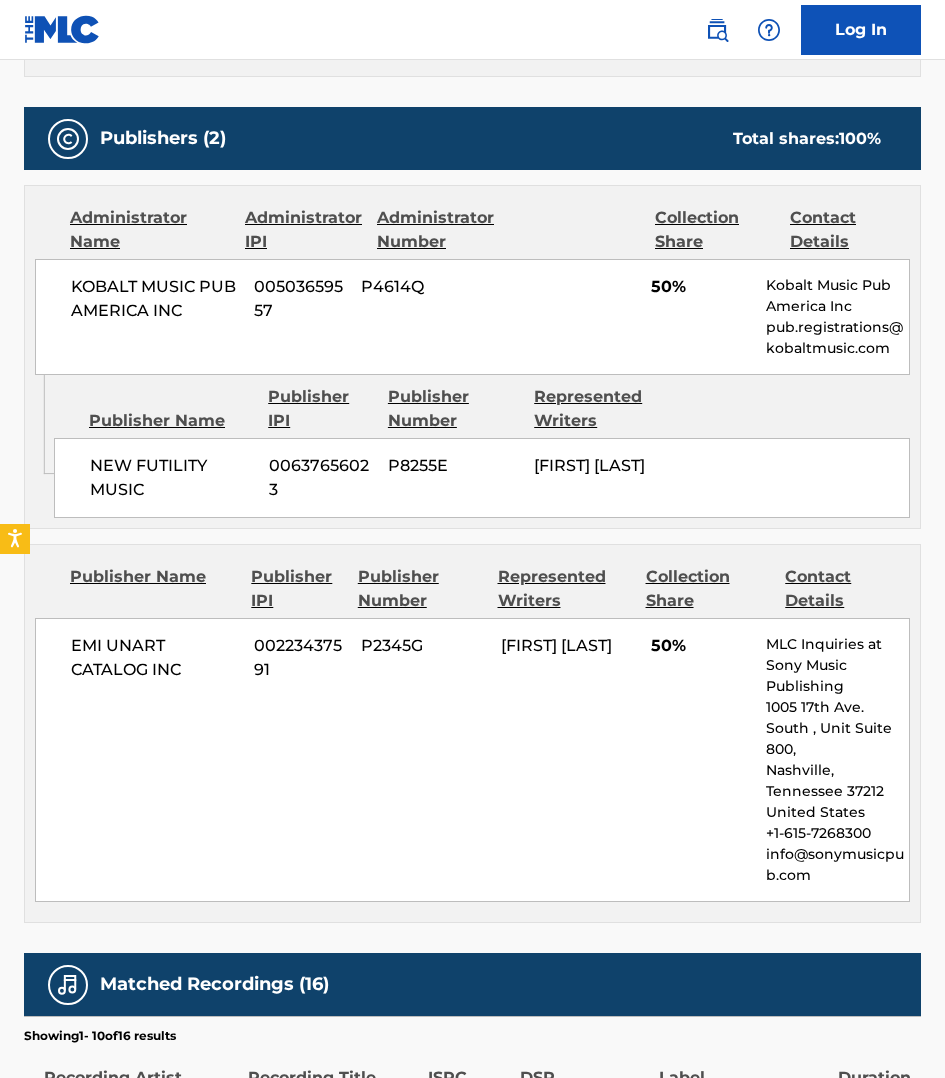 scroll, scrollTop: 843, scrollLeft: 0, axis: vertical 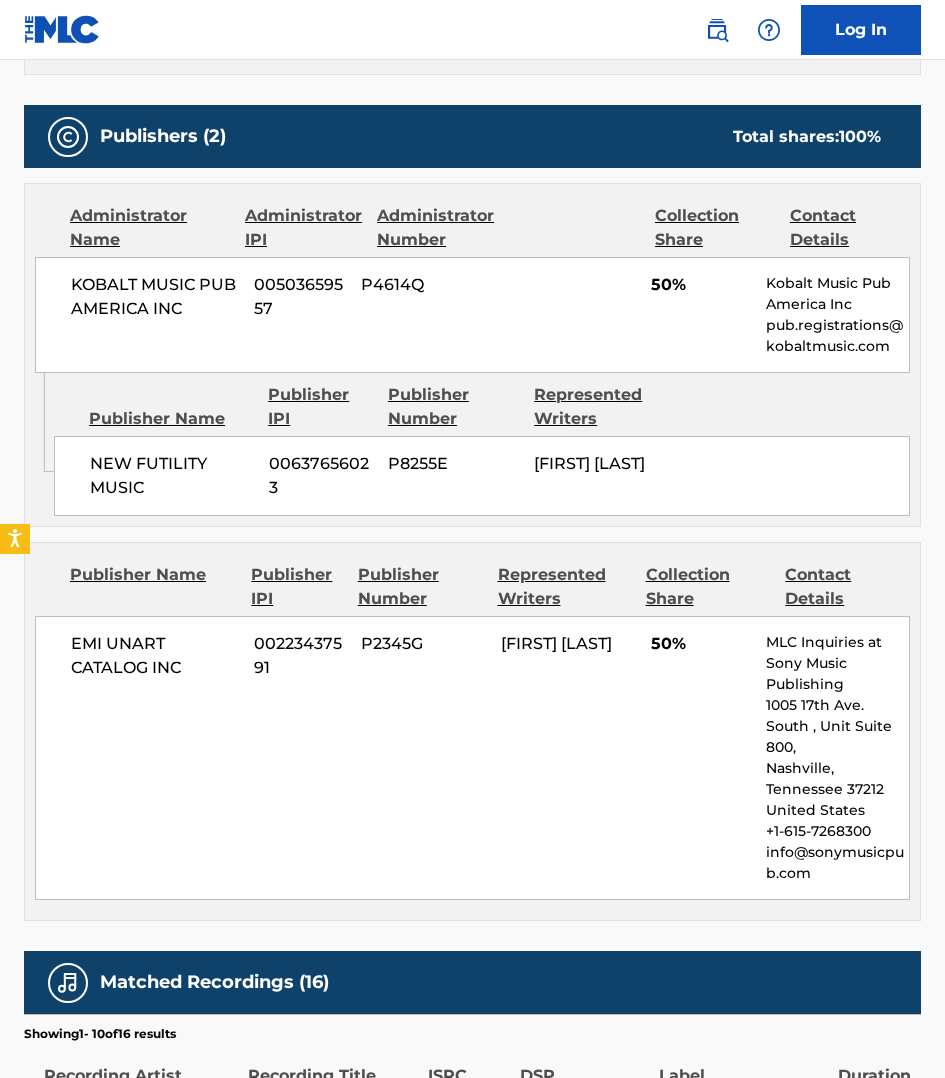 click on "Publisher Name Publisher IPI Publisher Number Represented Writers" at bounding box center (482, 407) 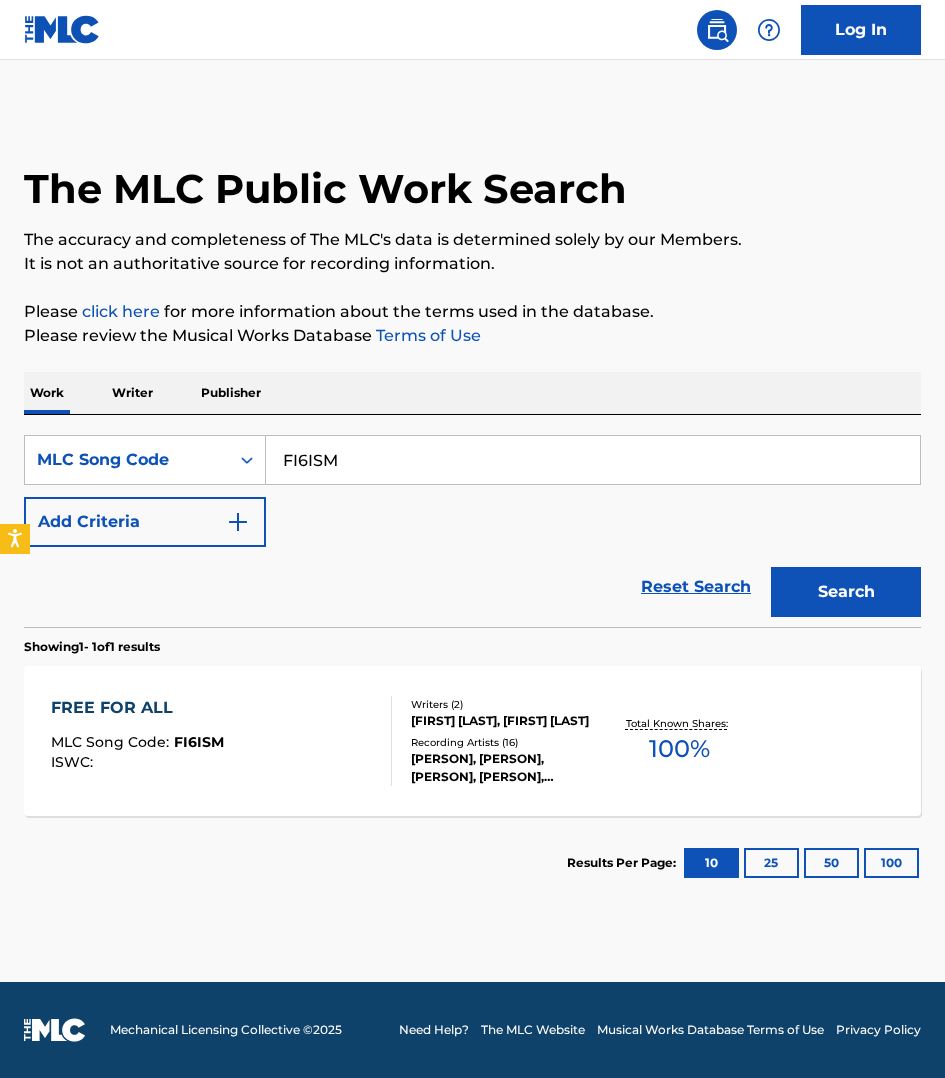 scroll, scrollTop: 0, scrollLeft: 0, axis: both 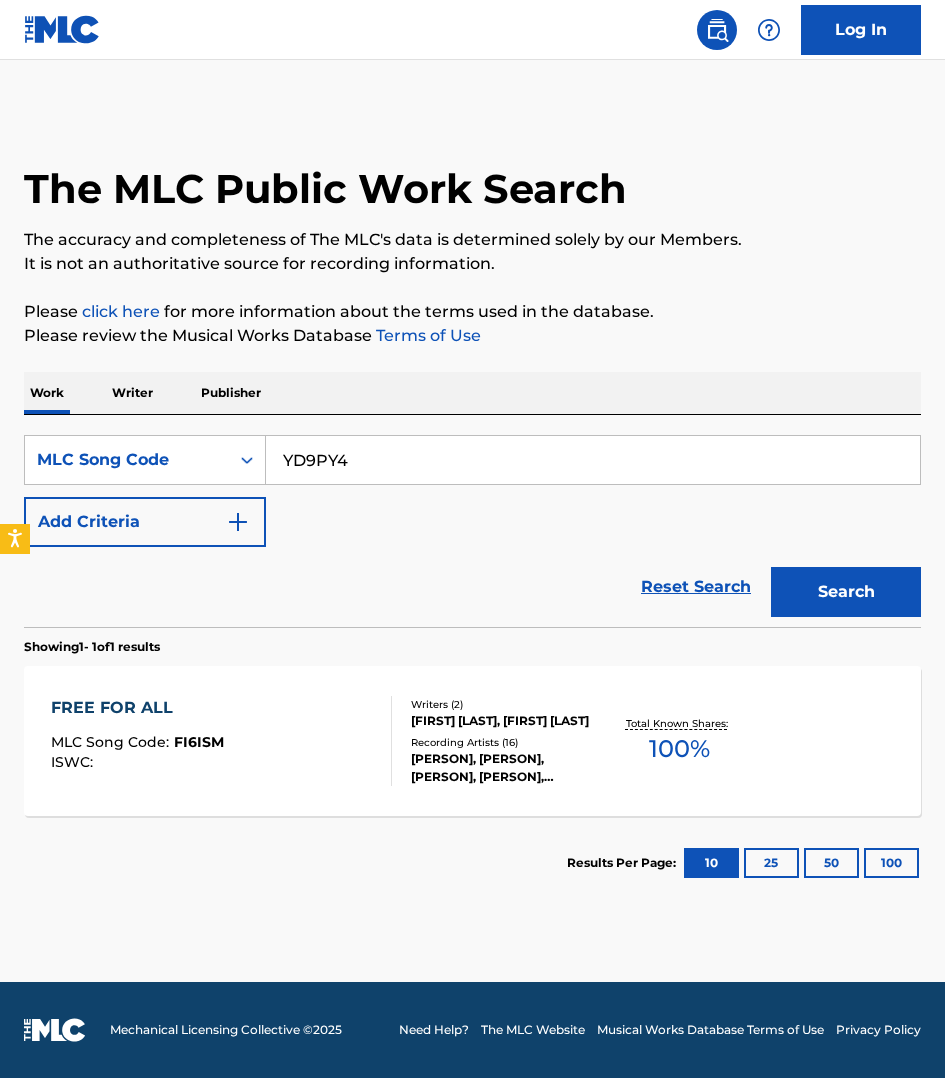 click on "Search" at bounding box center (846, 592) 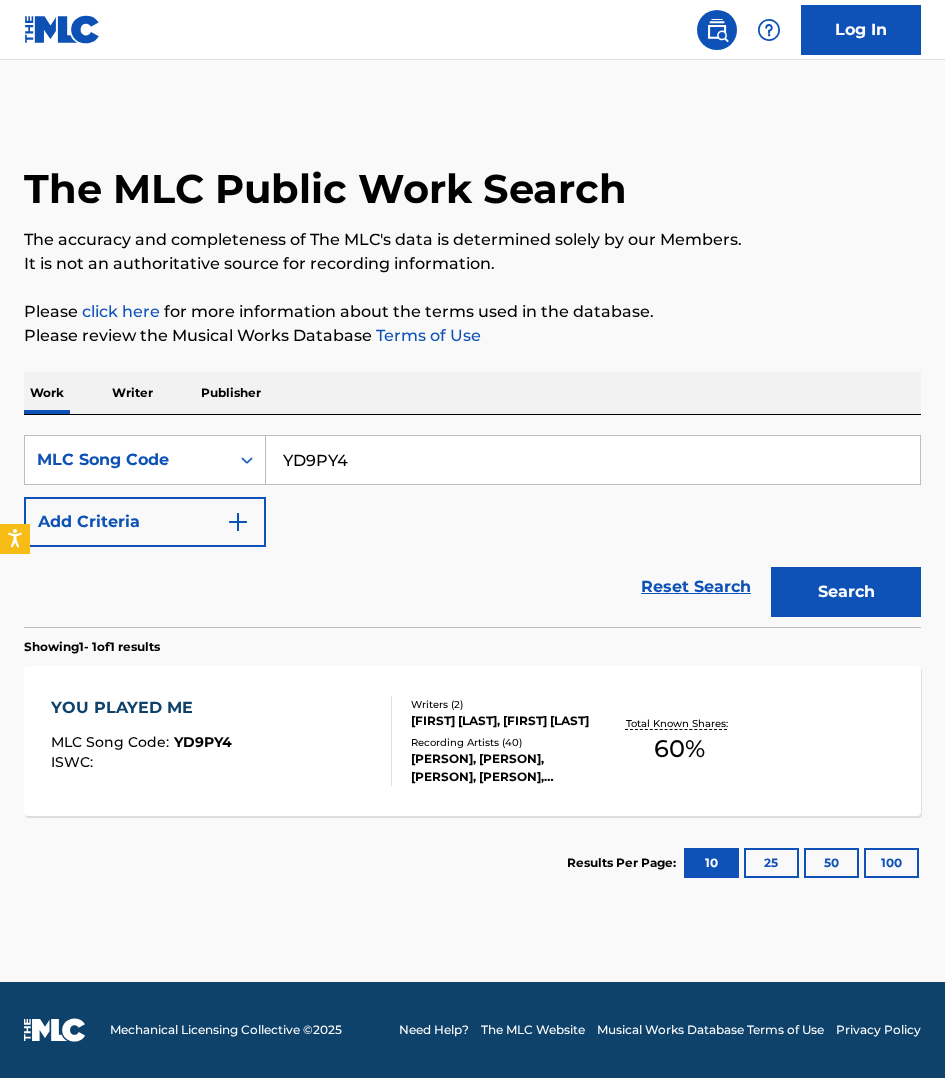 click on "YD9PY4" at bounding box center [593, 460] 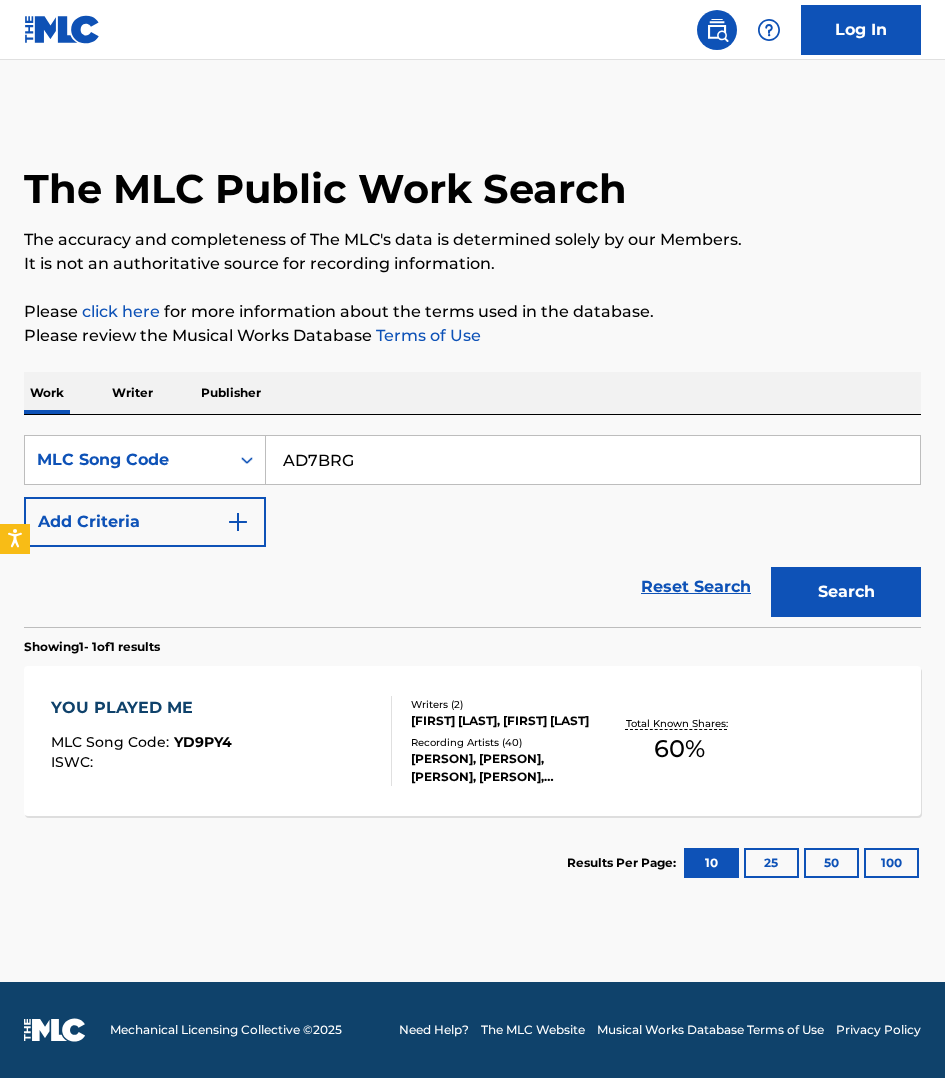 click on "Search" at bounding box center (846, 592) 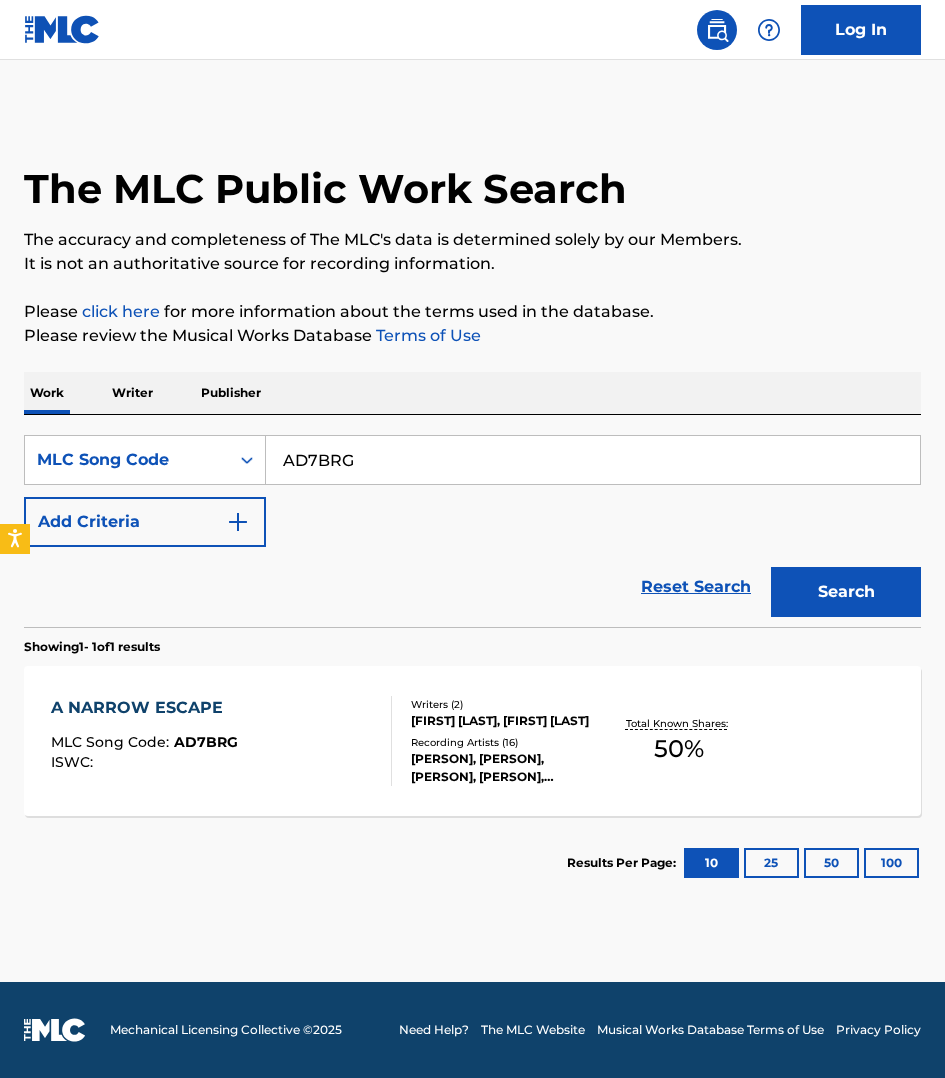 click on "AD7BRG" at bounding box center (593, 460) 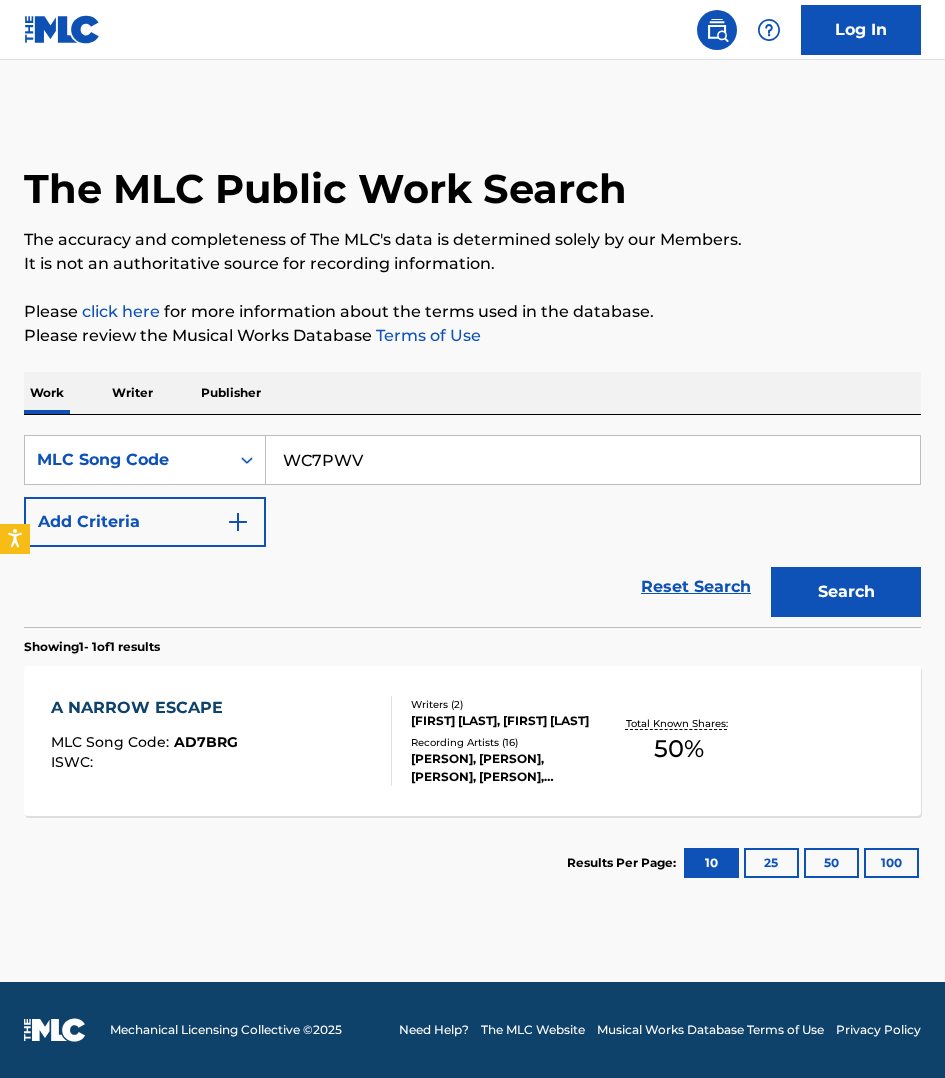 click on "Search" at bounding box center (846, 592) 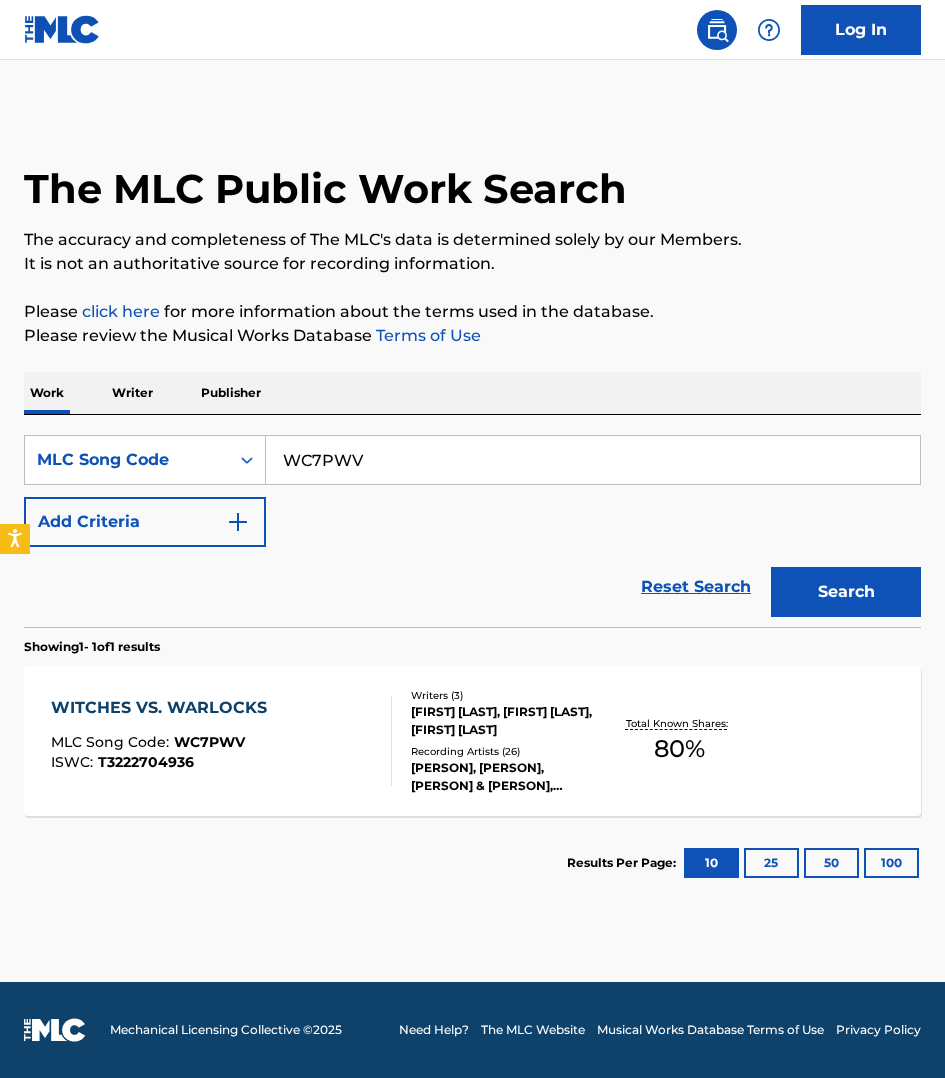 click on "WC7PWV" at bounding box center [593, 460] 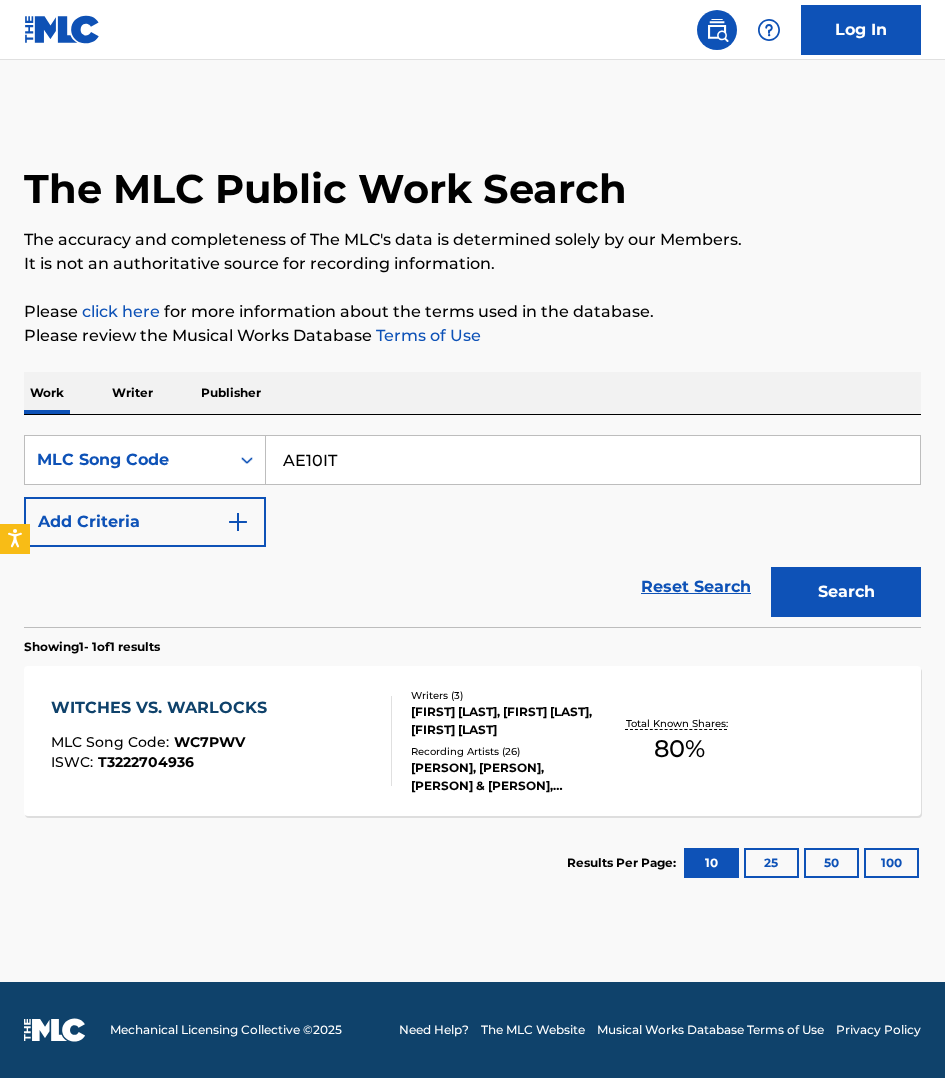 click on "Search" at bounding box center (846, 592) 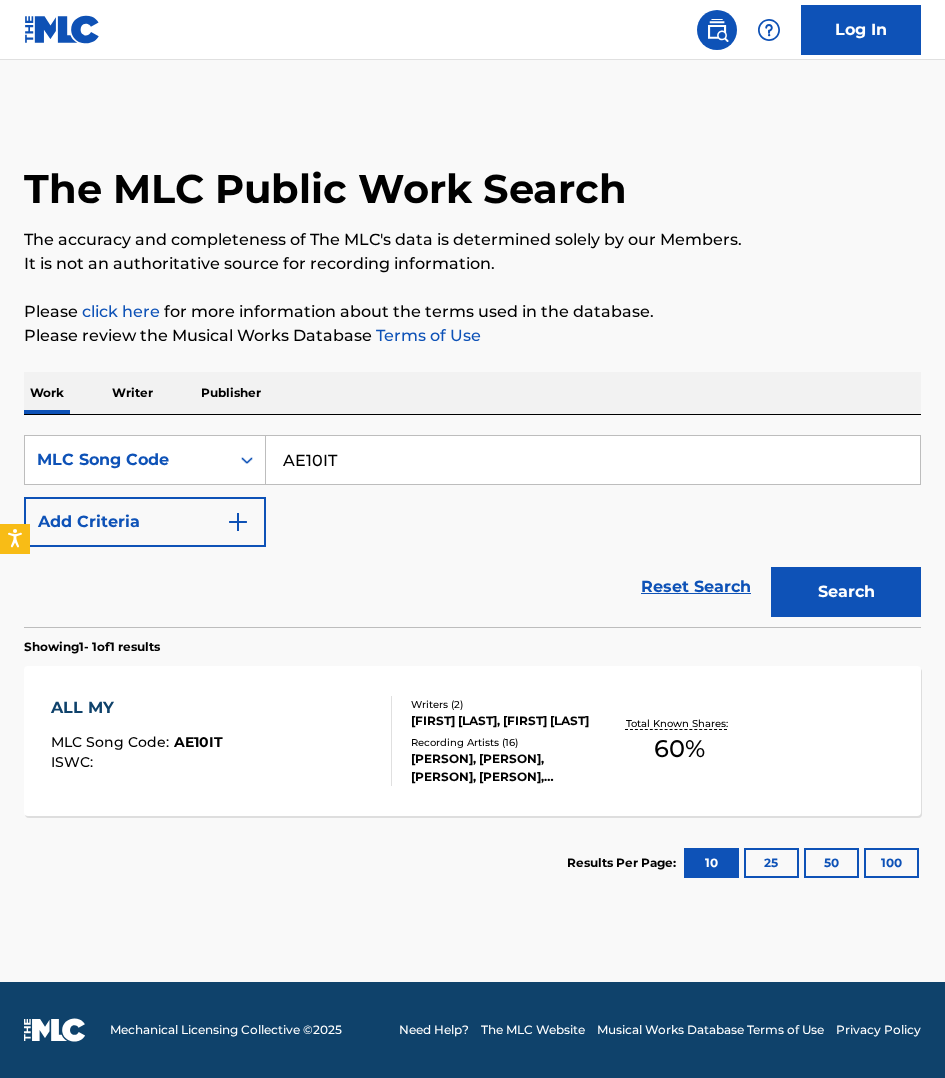 click on "AE10IT" at bounding box center (593, 460) 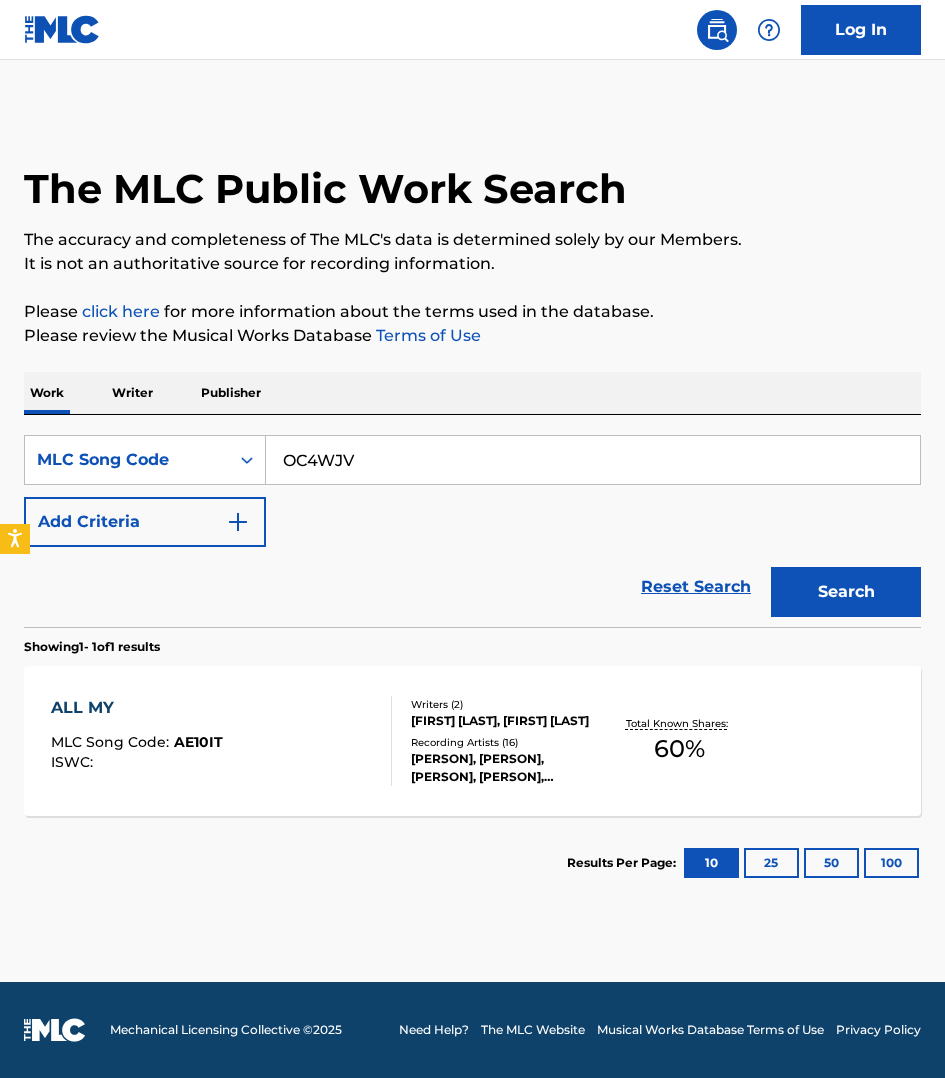 click on "Search" at bounding box center [846, 592] 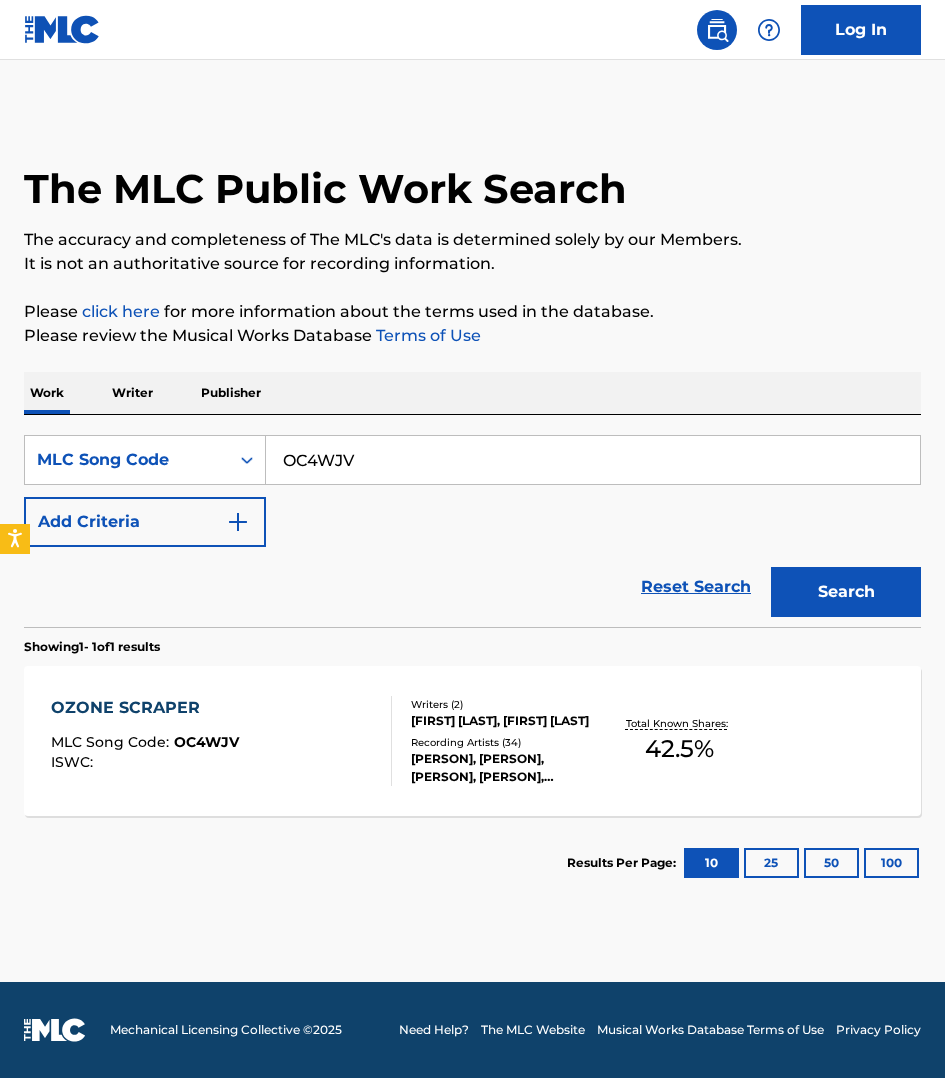 click on "The MLC Public Work Search The accuracy and completeness of The MLC's data is determined solely by our Members. It is not an authoritative source for recording information. Please   click here   for more information about the terms used in the database. Please review the Musical Works Database   Terms of Use Work Writer Publisher SearchWithCriteriaddf08156-bfca-4690-9a05-ec4fa895e37d MLC Song Code OC4WJV Add Criteria Reset Search Search Showing  1  -   1  of  1   results   OZONE SCRAPER MLC Song Code : OC4WJV ISWC : Writers ( 2 ) [FIRST] [LAST], [FIRST] [LAST] Recording Artists ( 34 ) [PERSON], [PERSON], [PERSON], [PERSON], [PERSON] Total Known Shares: 42.5 % Results Per Page: 10 25 50 100" at bounding box center (472, 510) 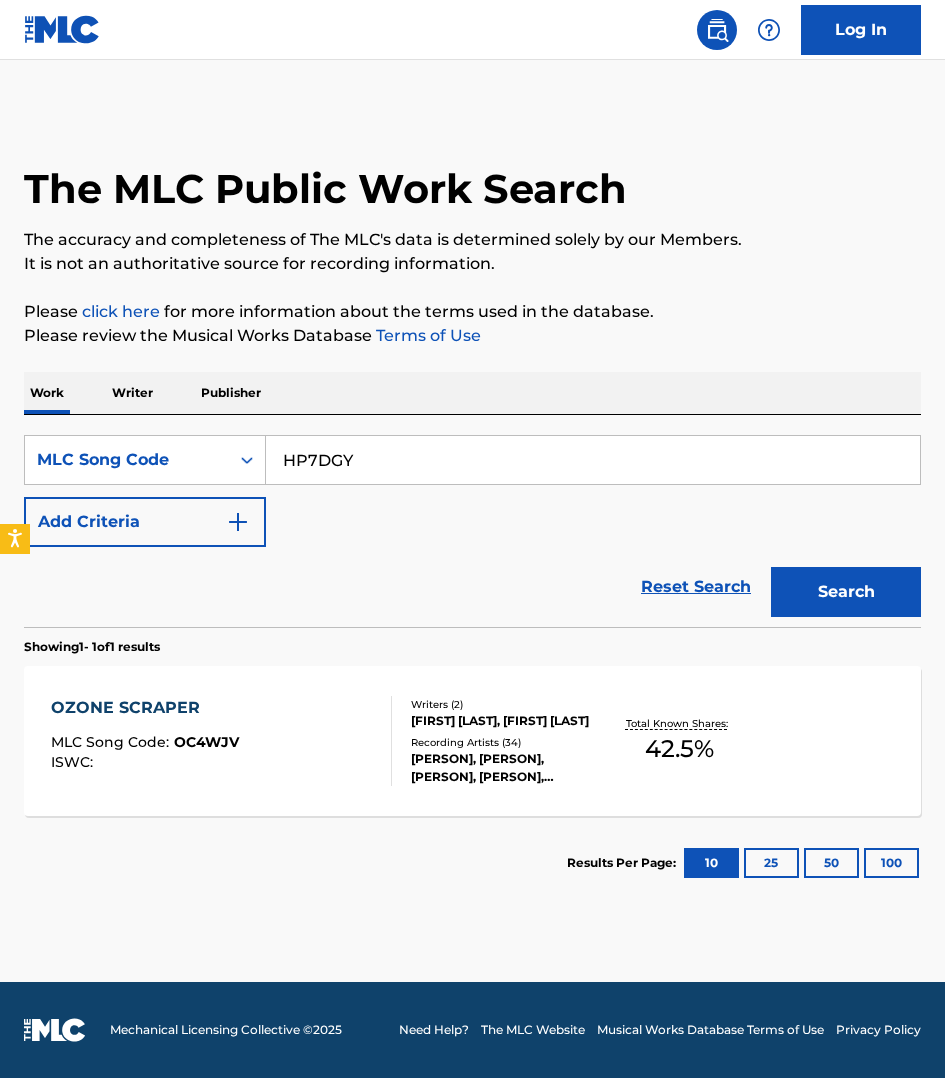 click on "Search" at bounding box center (846, 592) 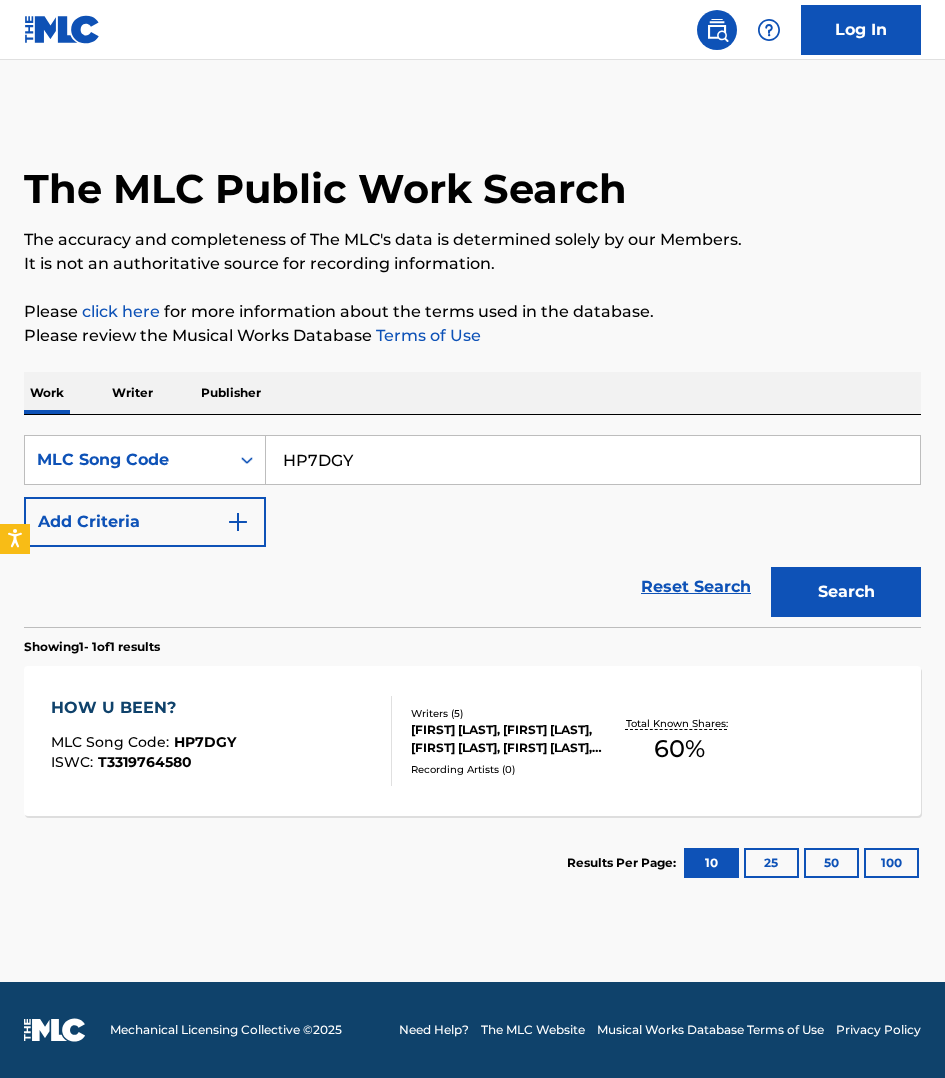 click on "HP7DGY" at bounding box center [593, 460] 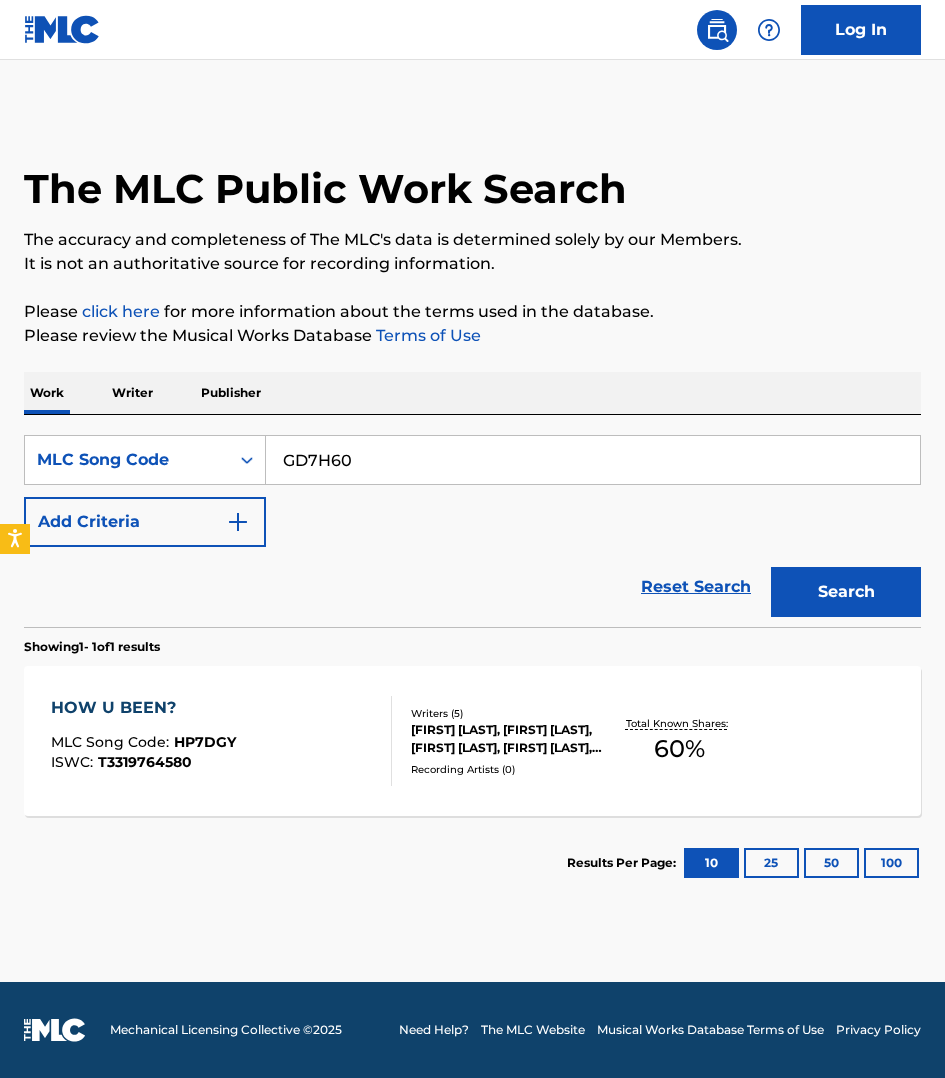 click on "Search" at bounding box center (846, 592) 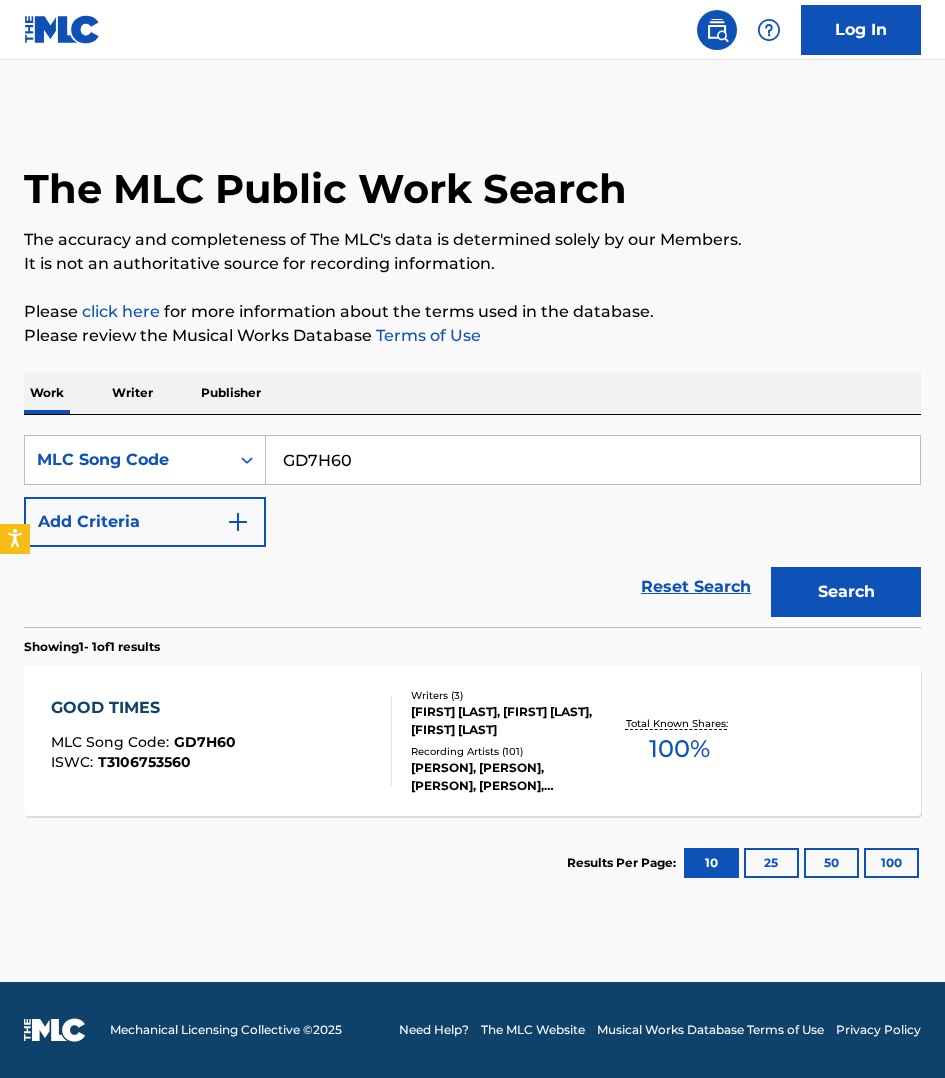 click on "GD7H60" at bounding box center (593, 460) 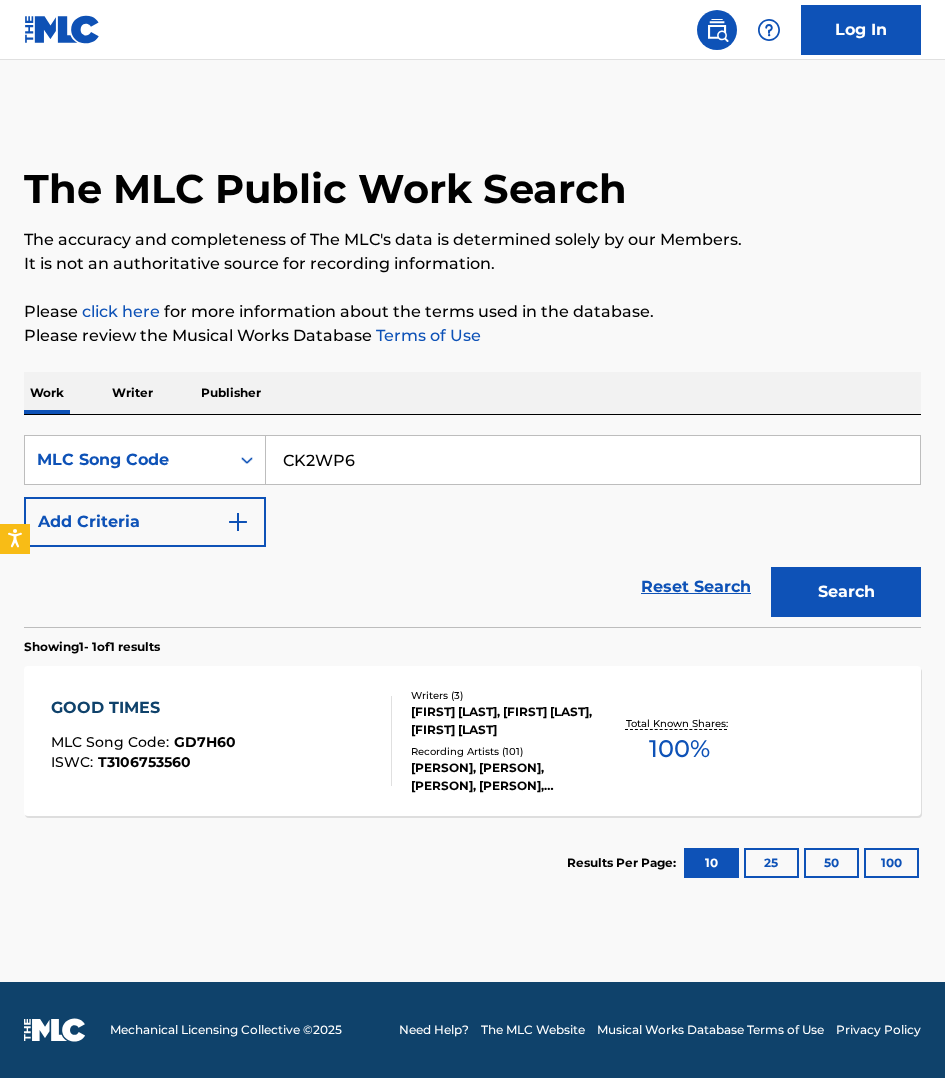 type on "CK2WP6" 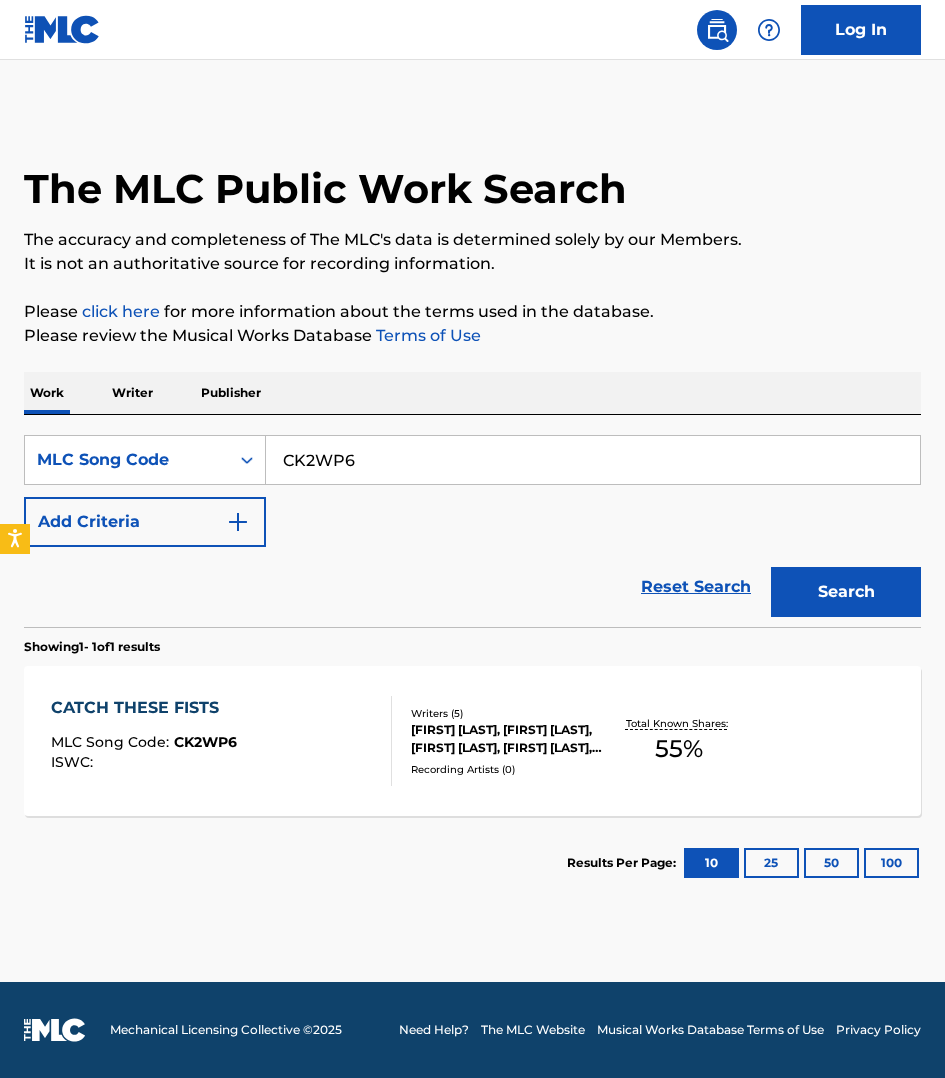 click on "CATCH THESE FISTS MLC Song Code : CK2WP6 ISWC :" at bounding box center [221, 741] 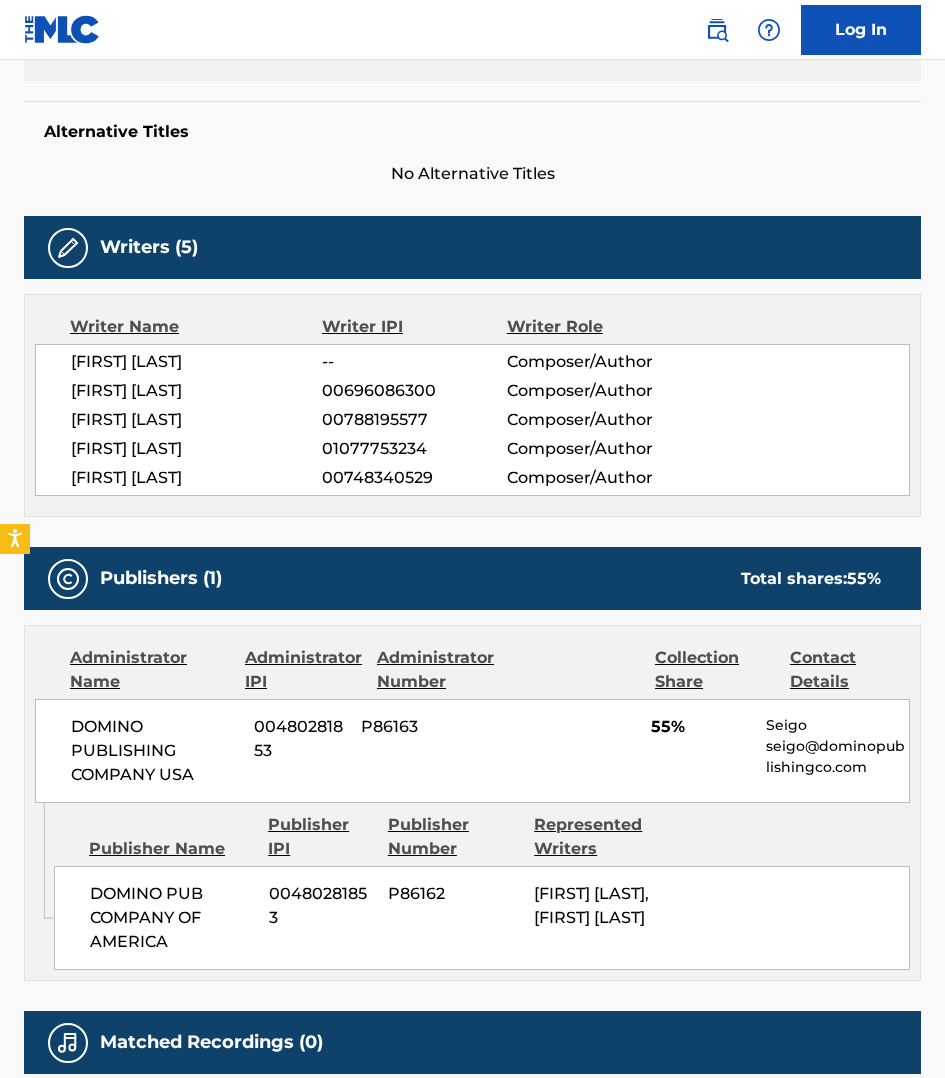 scroll, scrollTop: 593, scrollLeft: 0, axis: vertical 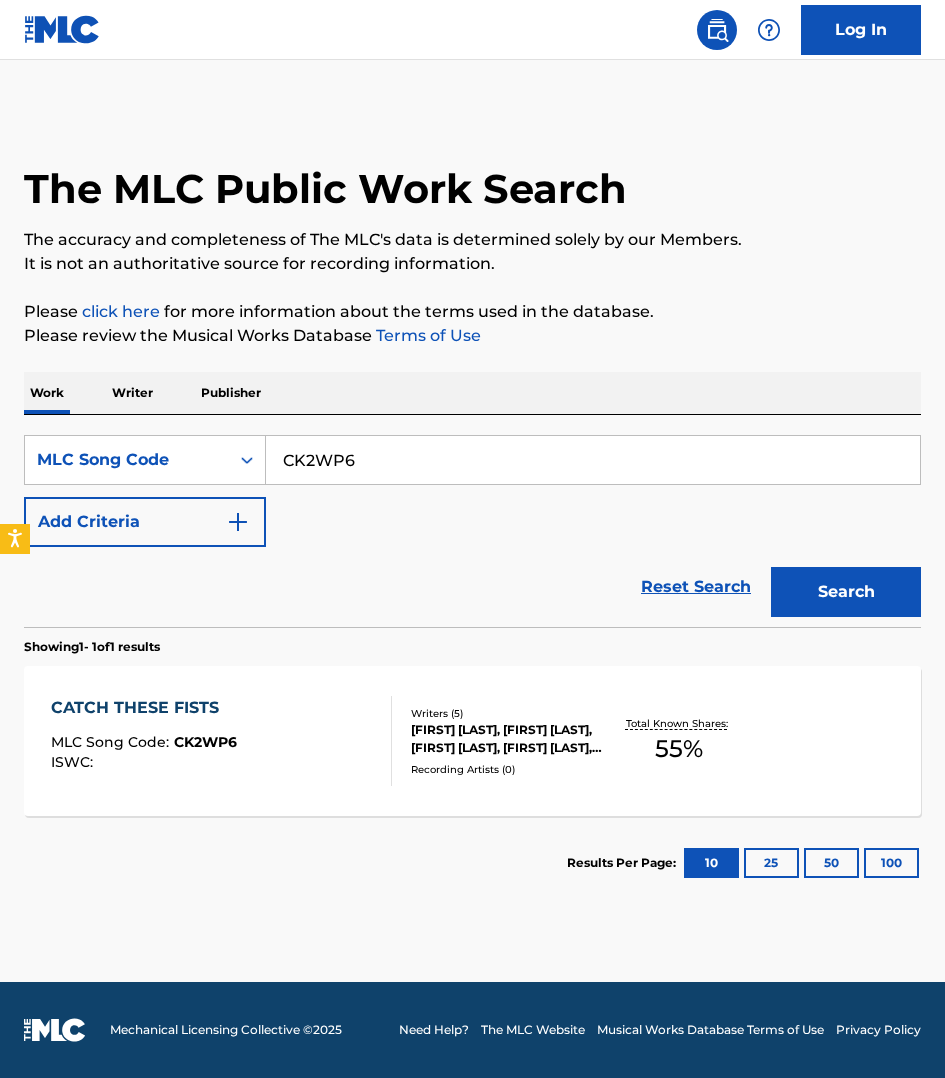 click on "CK2WP6" at bounding box center (593, 460) 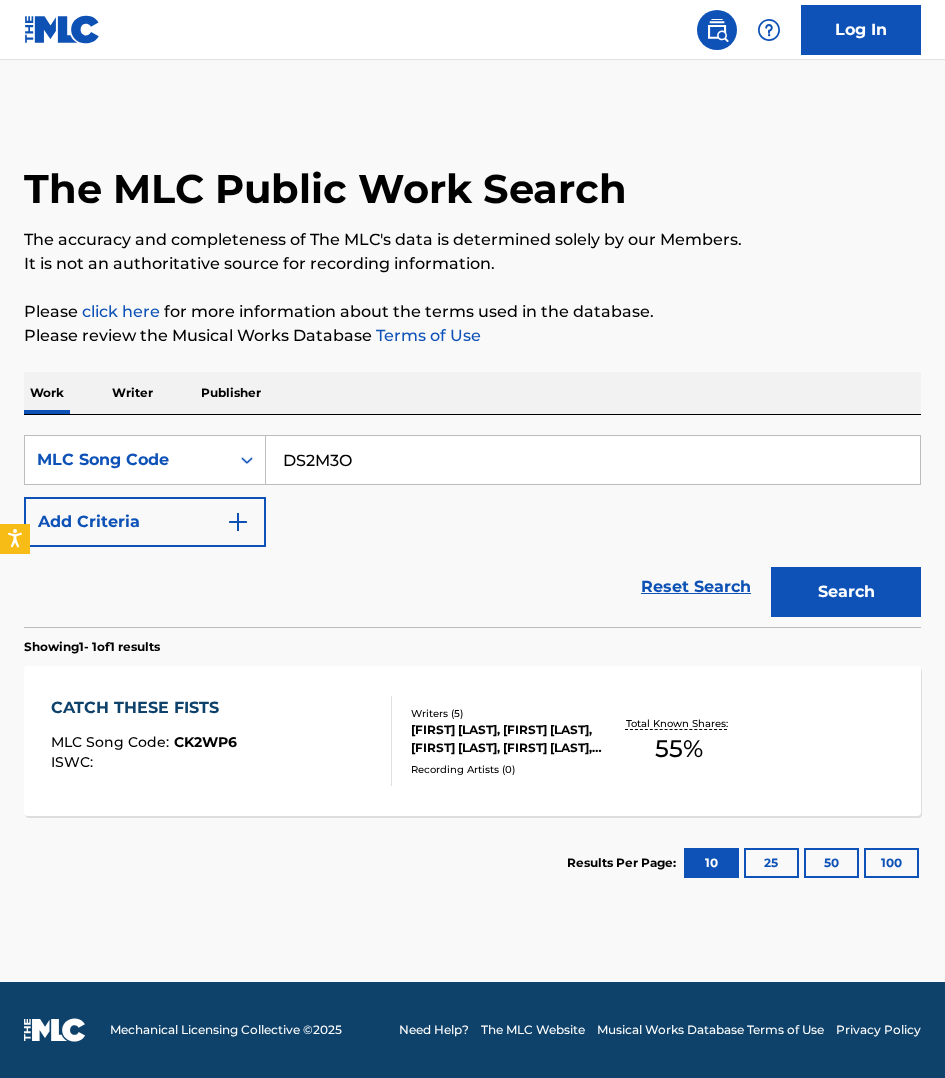 type on "DS2M3O" 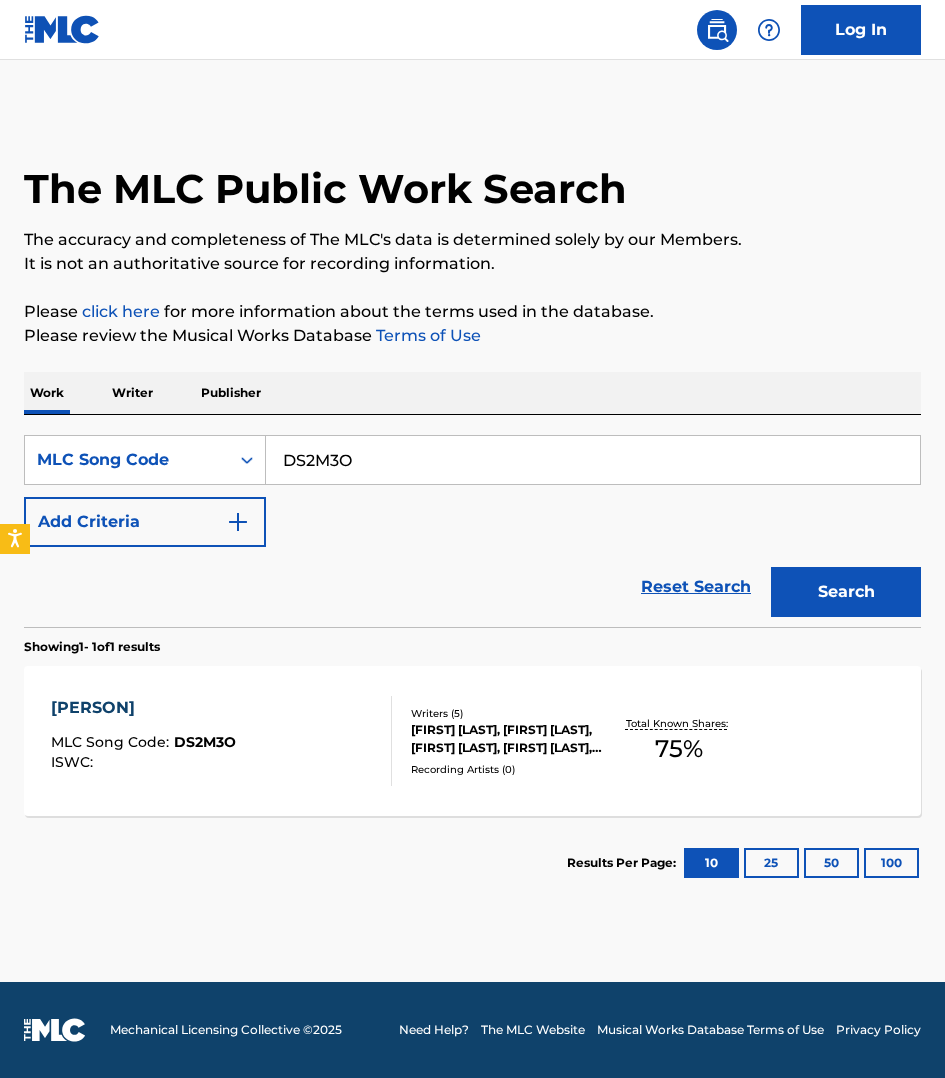 click on "[PERSON] MLC Song Code : DS2M3O ISWC :" at bounding box center (221, 741) 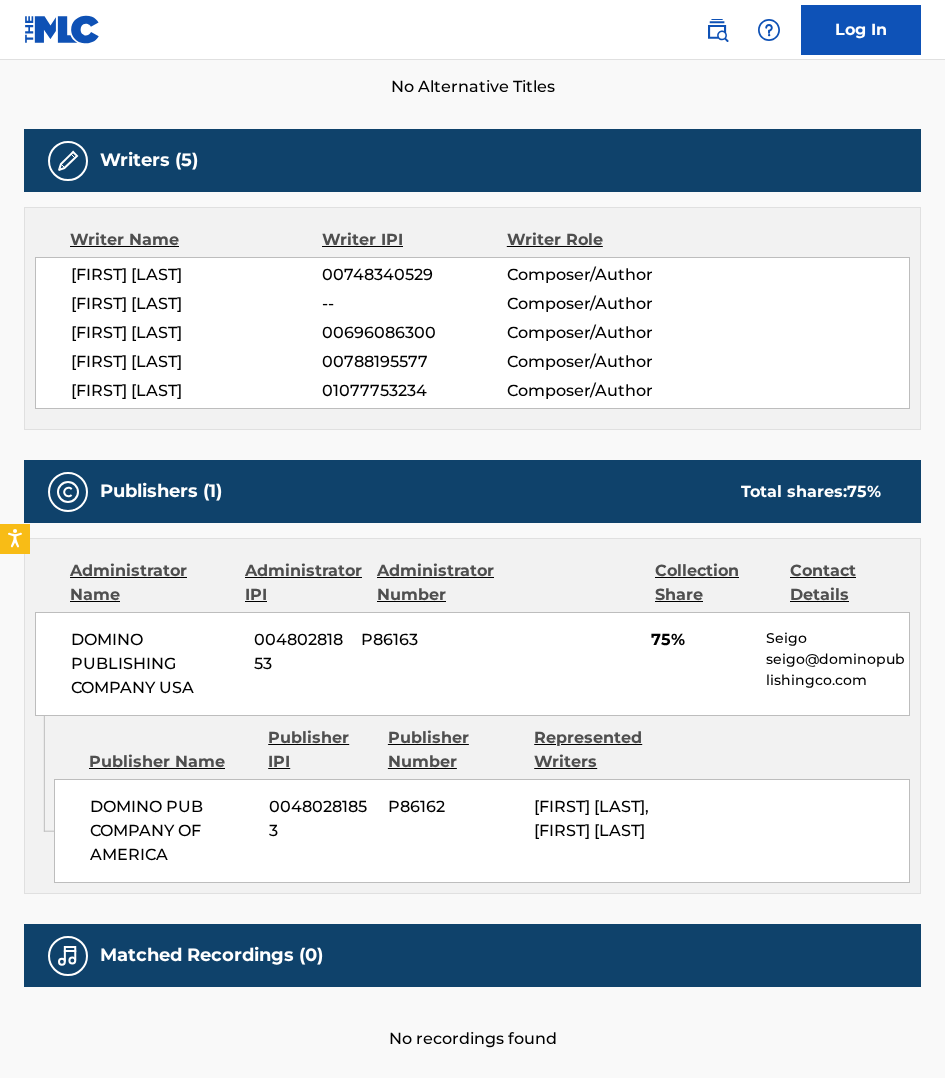 scroll, scrollTop: 656, scrollLeft: 0, axis: vertical 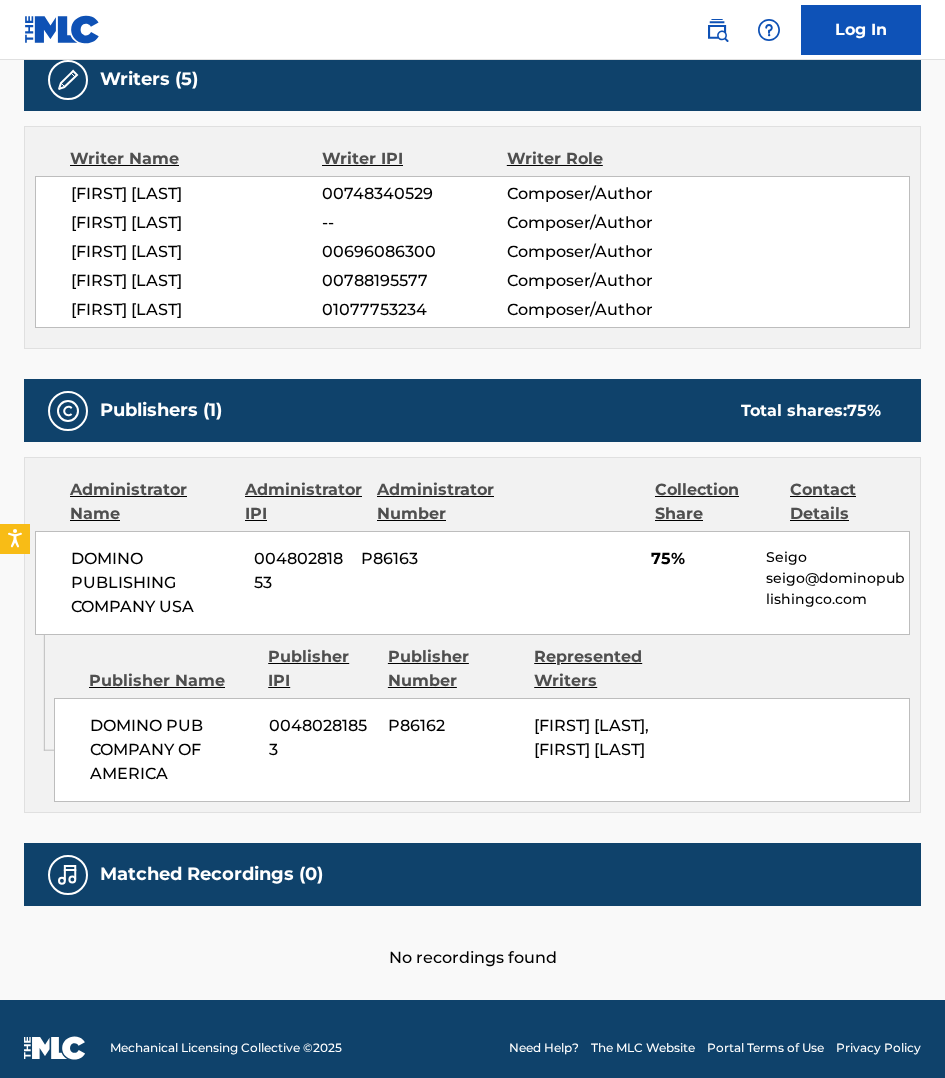 click on "[FIRST] [LAST] 00748340529 Composer/Author [FIRST] [LAST] -- Composer/Author [FIRST] [LAST] 00696086300 Composer/Author [FIRST] [LAST] 00788195577 Composer/Author [FIRST] [LAST] 01077753234 Composer/Author Publishers   (1) Total shares:  75 % Administrator Name Administrator IPI Administrator Number Collection Share Contact Details DOMINO PUBLISHING COMPANY USA 00480281853 P86163 75% Seigo seigo@dominopublishingco.com Admin Original Publisher Connecting Line Publisher Name Publisher IPI Publisher Number Represented Writers DOMINO PUB COMPANY OF AMERICA 00480281853 P86162 [FIRST] [LAST], [FIRST] [LAST] Total shares:  75 % Matched Recordings   (0) No recordings found" at bounding box center [472, 212] 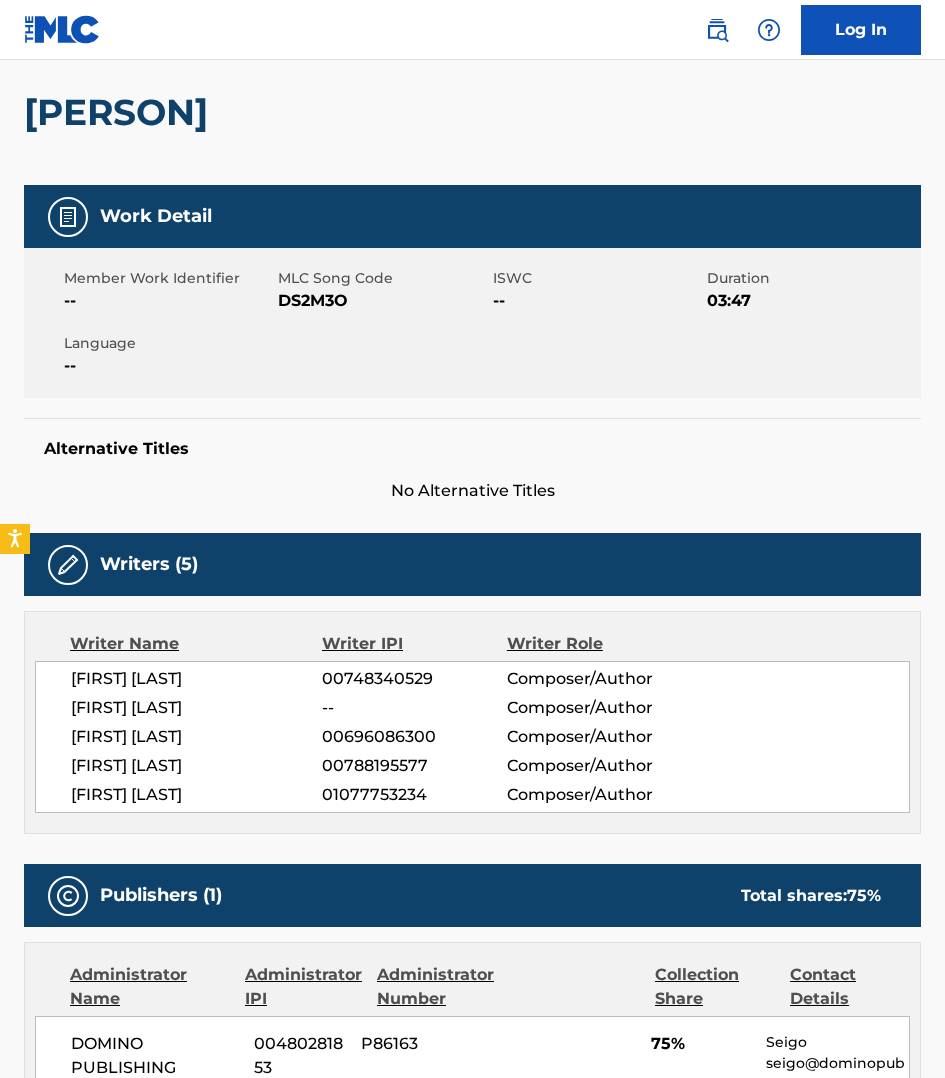 scroll, scrollTop: 0, scrollLeft: 0, axis: both 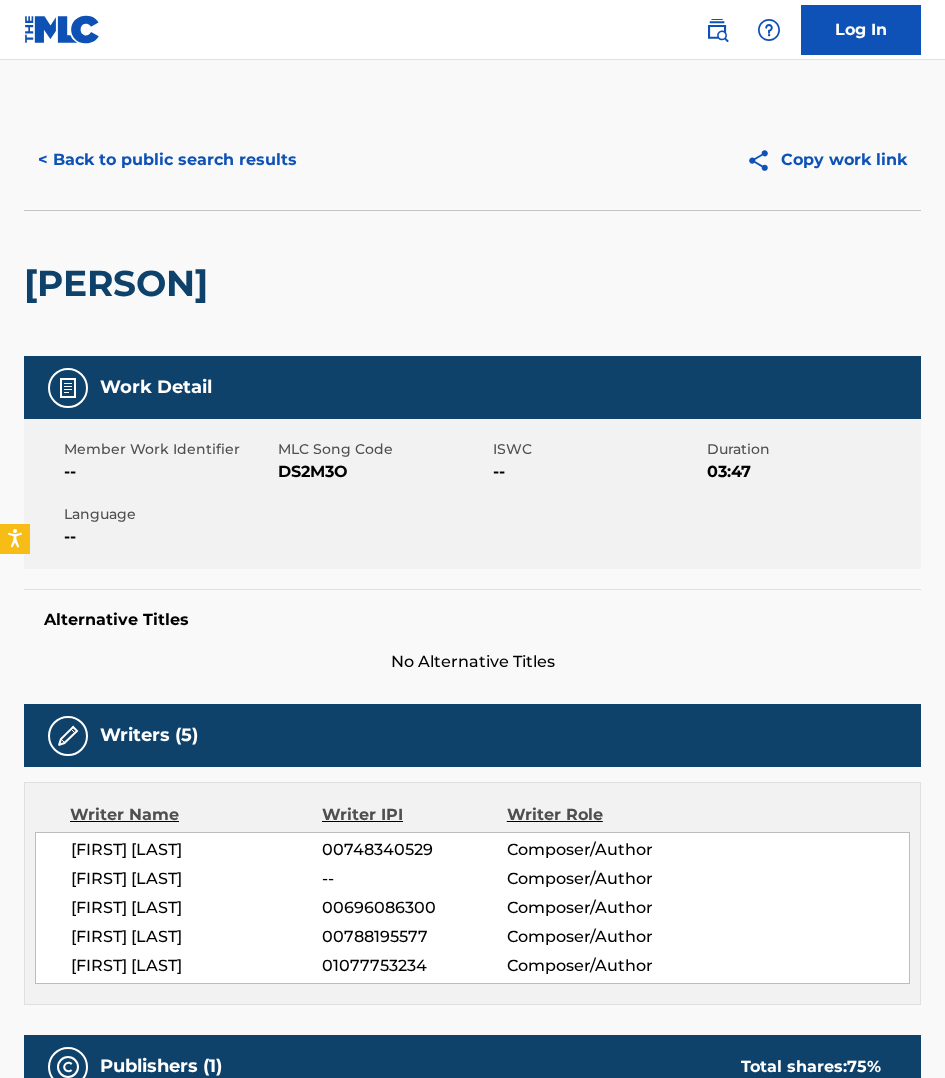 click on "< Back to public search results" at bounding box center [167, 160] 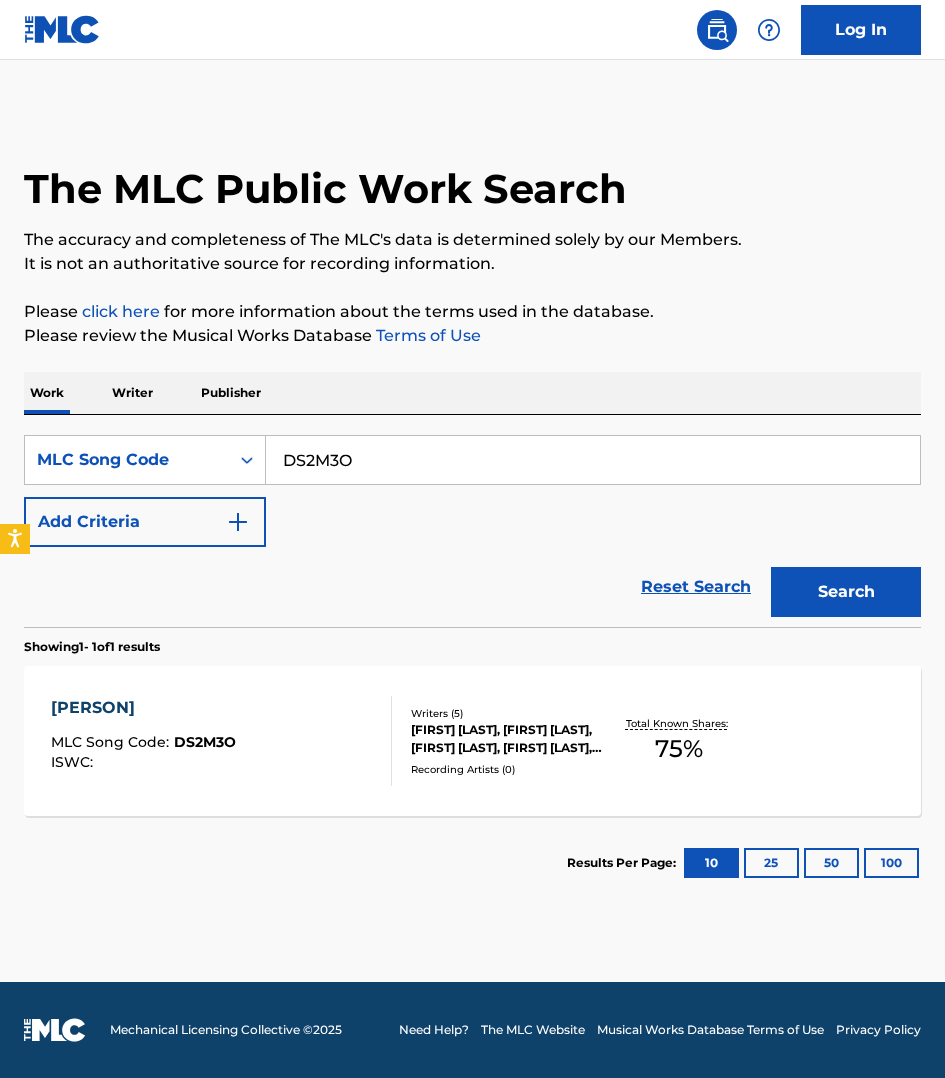 click on "DS2M3O" at bounding box center (593, 460) 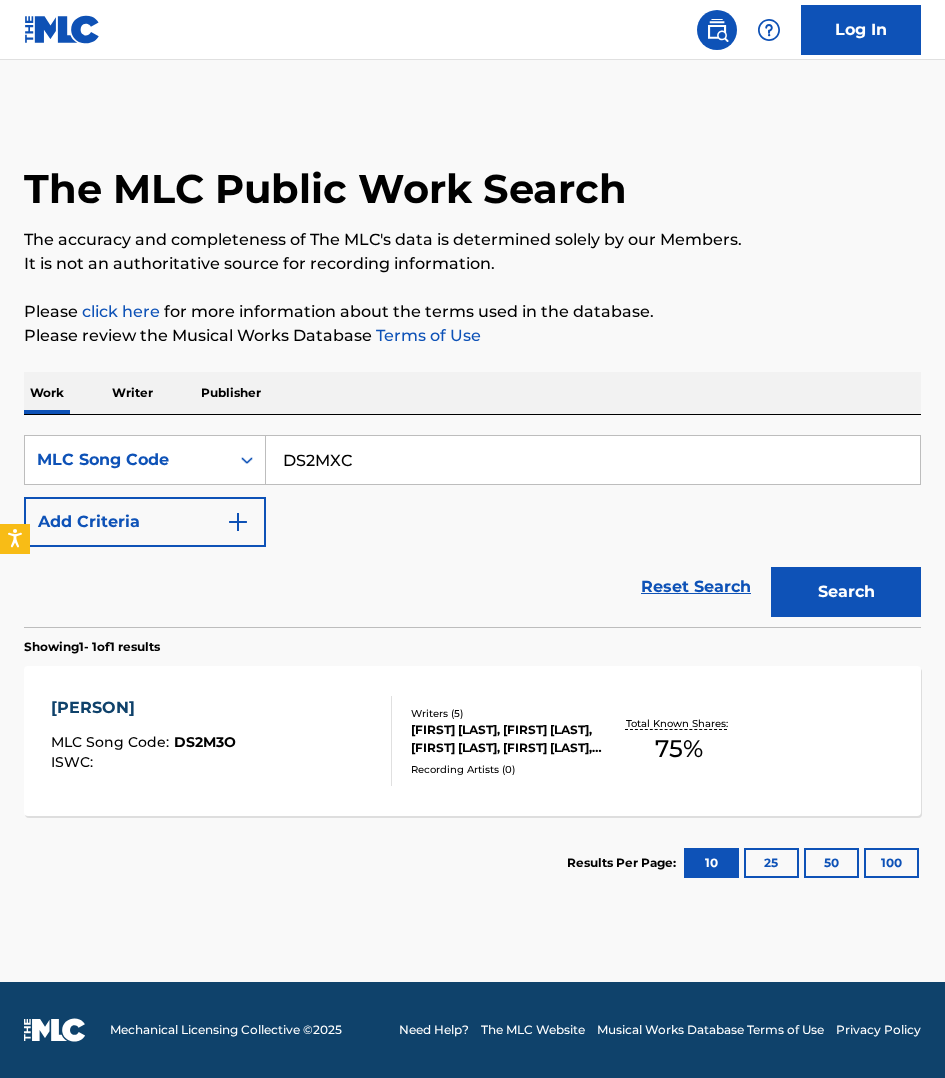 type on "DS2MXC" 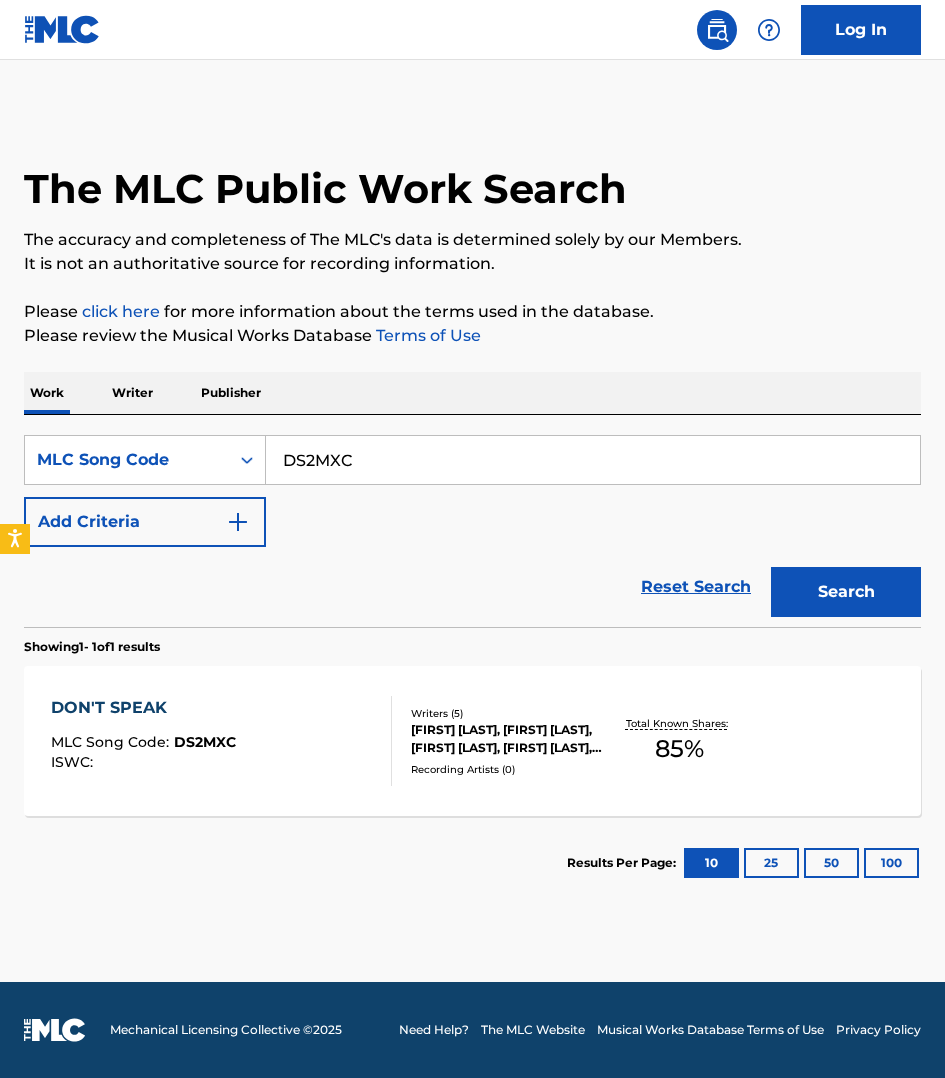 click on "DON'T SPEAK MLC Song Code : DS2MXC ISWC : Writers ( 5 ) [FIRST] [LAST], [FIRST] [LAST], [FIRST] [LAST], [FIRST] [LAST], [FIRST] [LAST] Recording Artists ( 0 ) Total Known Shares: 85 %" at bounding box center (472, 741) 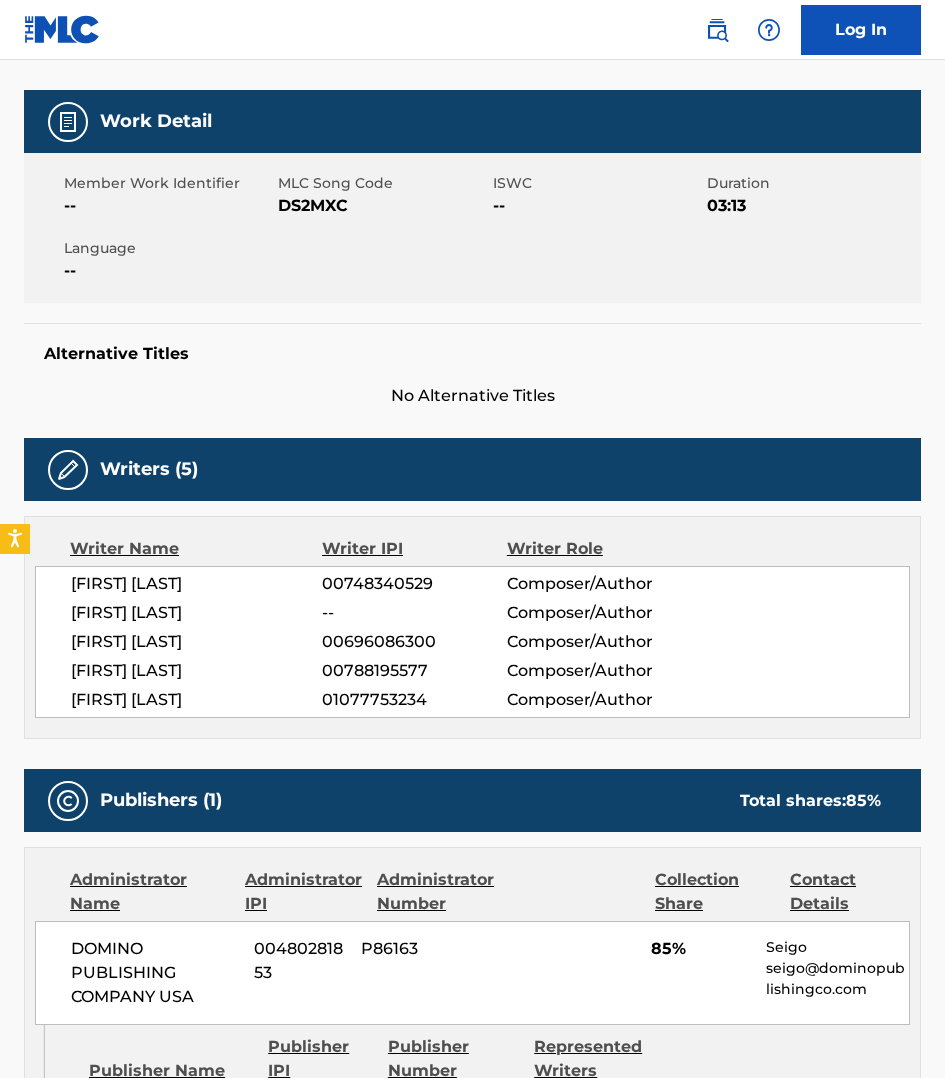 scroll, scrollTop: 281, scrollLeft: 0, axis: vertical 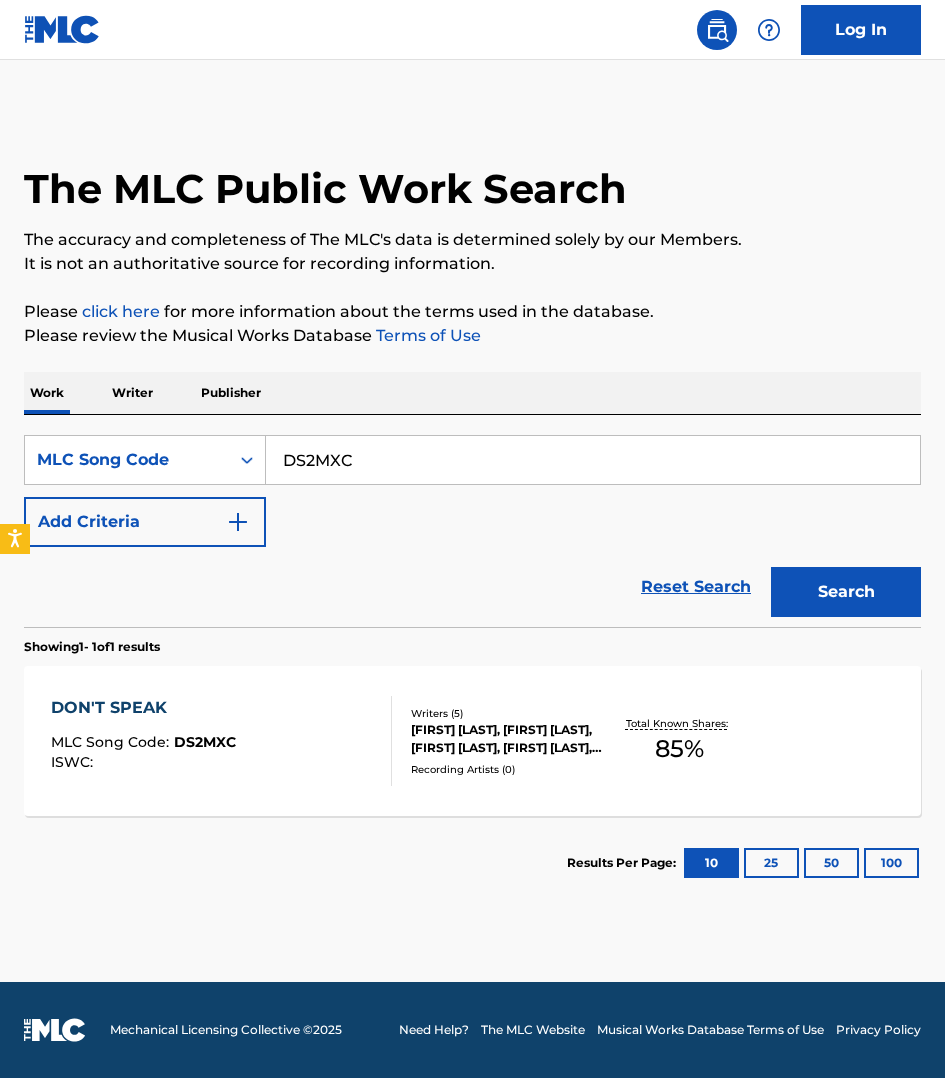 click on "DS2MXC" at bounding box center [593, 460] 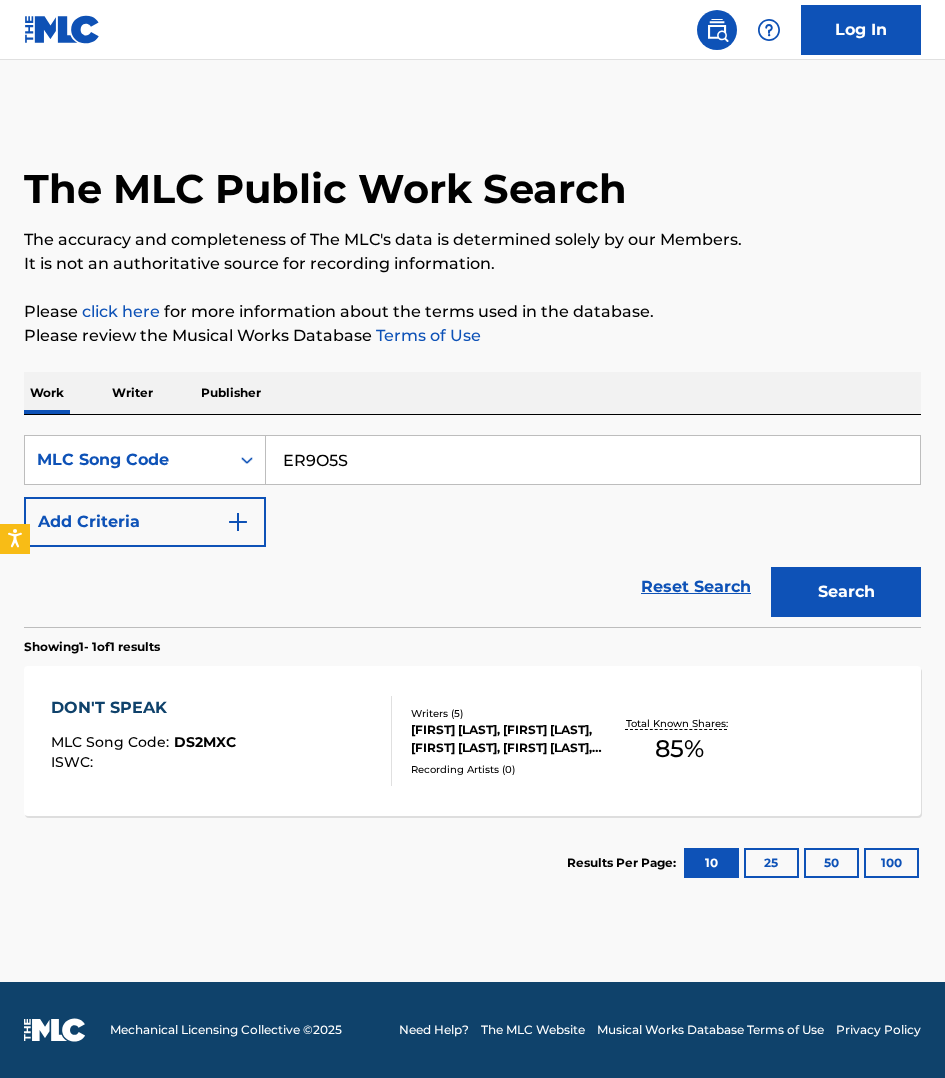 type on "ER9O5S" 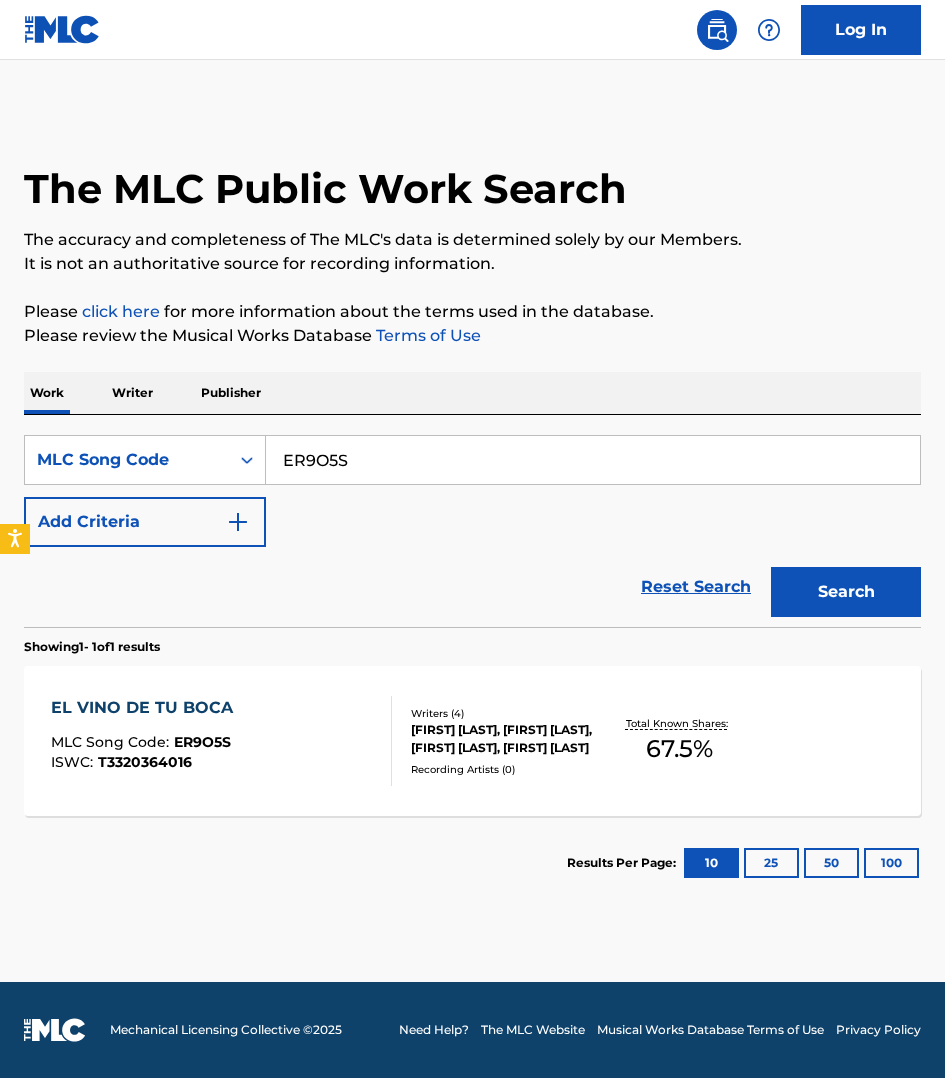 click on "EL VINO DE TU BOCA MLC Song Code : ER9O5S ISWC : T3320364016 Writers ( 4 ) [FIRST] [LAST], [FIRST] [LAST], [FIRST] [LAST], [FIRST] [LAST] Recording Artists ( 0 ) Total Known Shares: 67.5 %" at bounding box center (472, 741) 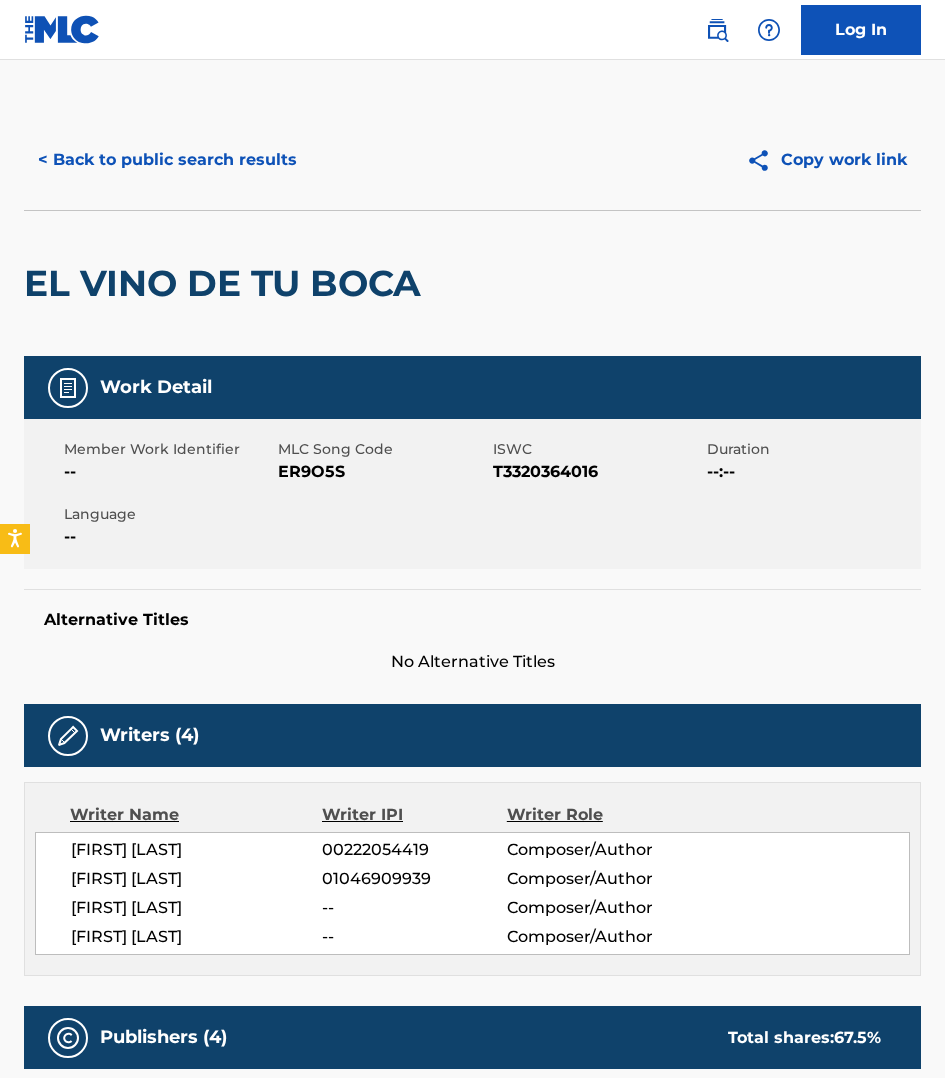 click on "EL VINO DE TU BOCA" at bounding box center (472, 283) 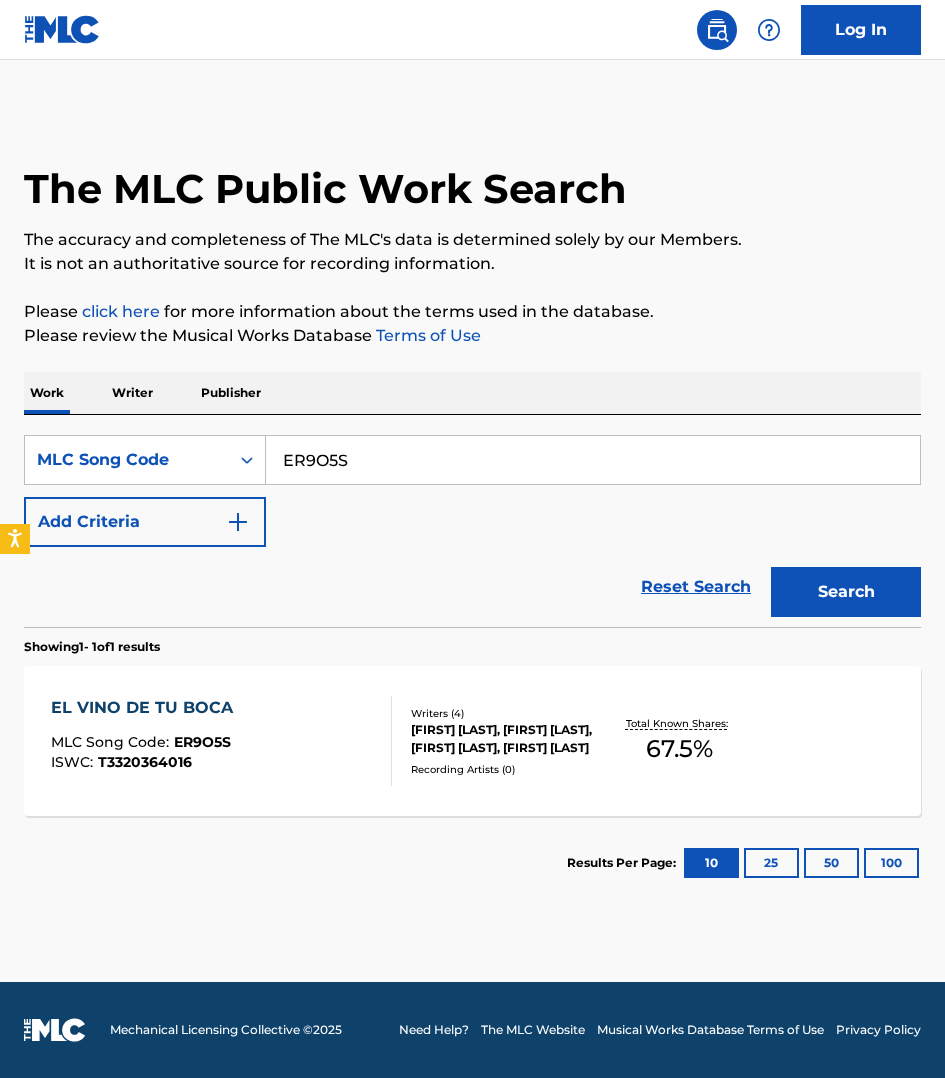 click on "ER9O5S" at bounding box center [593, 460] 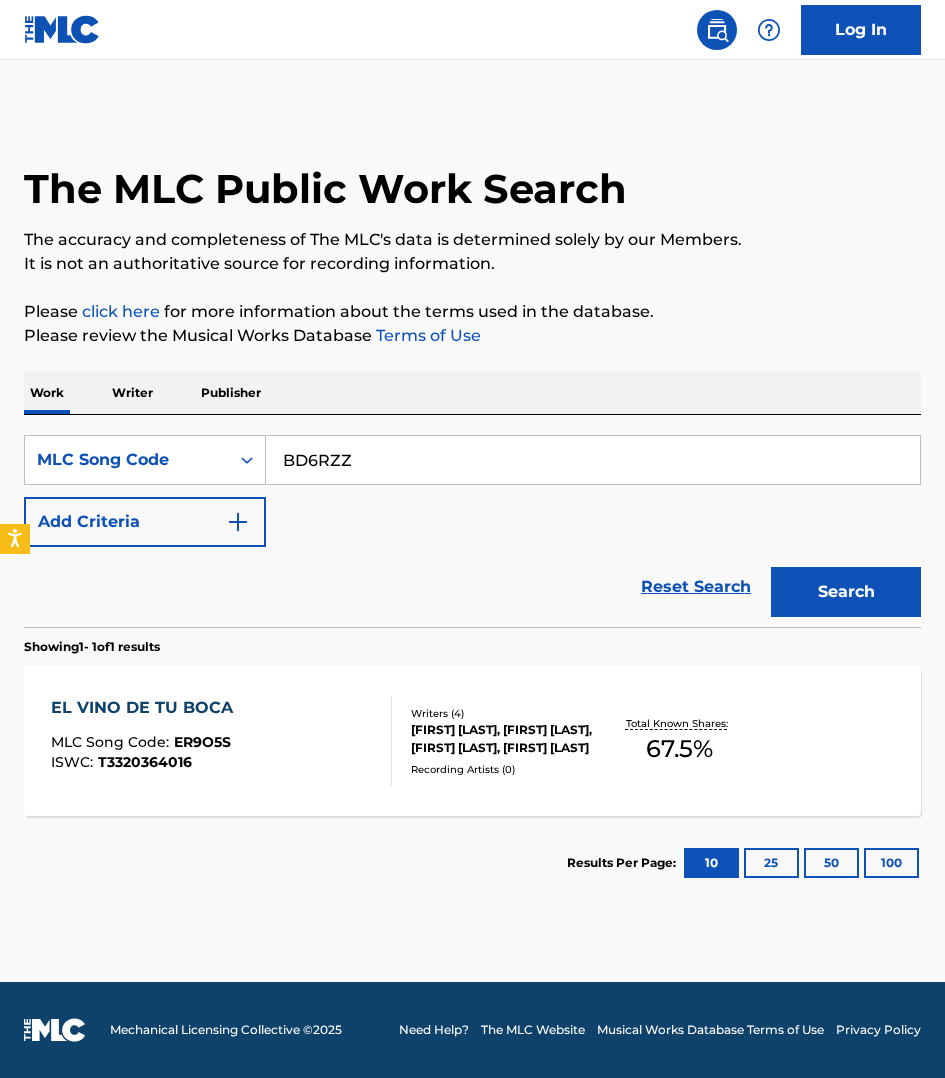 type on "BD6RZZ" 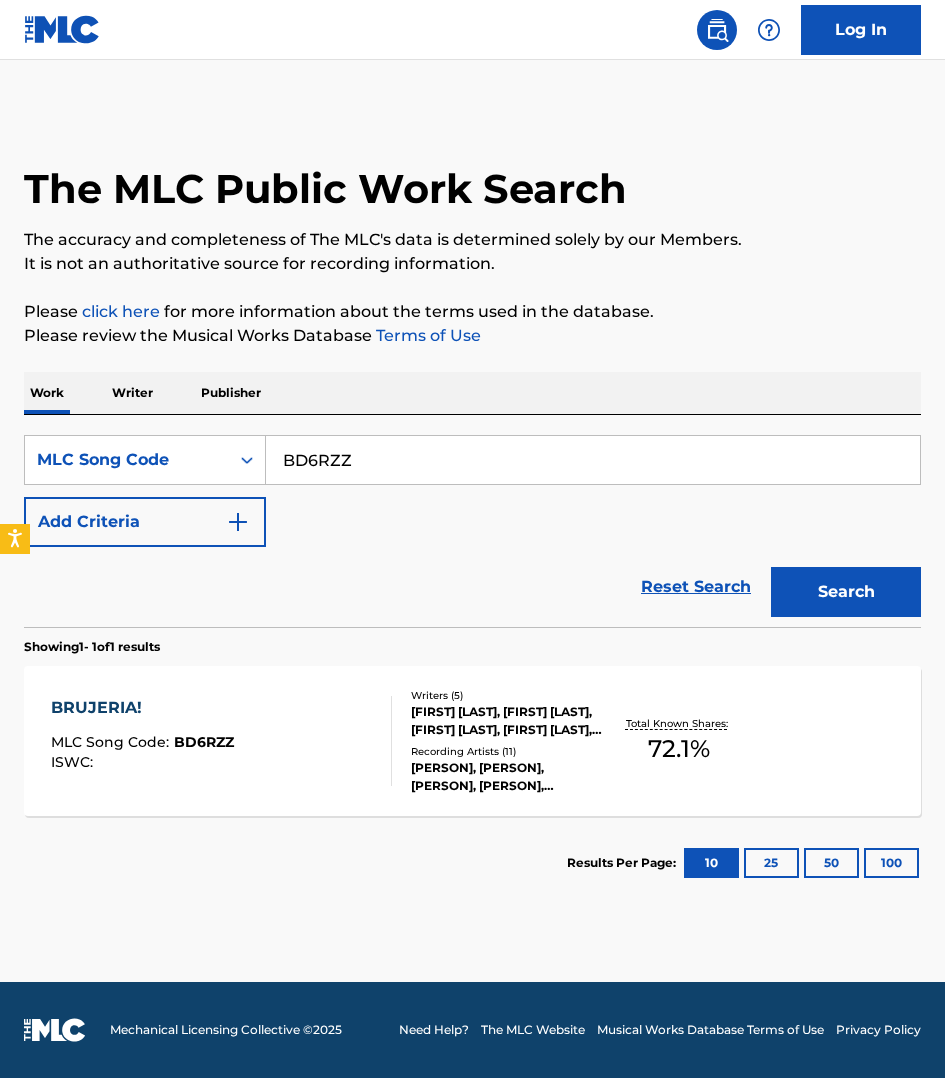 click on "It is not an authoritative source for recording information." at bounding box center [472, 264] 